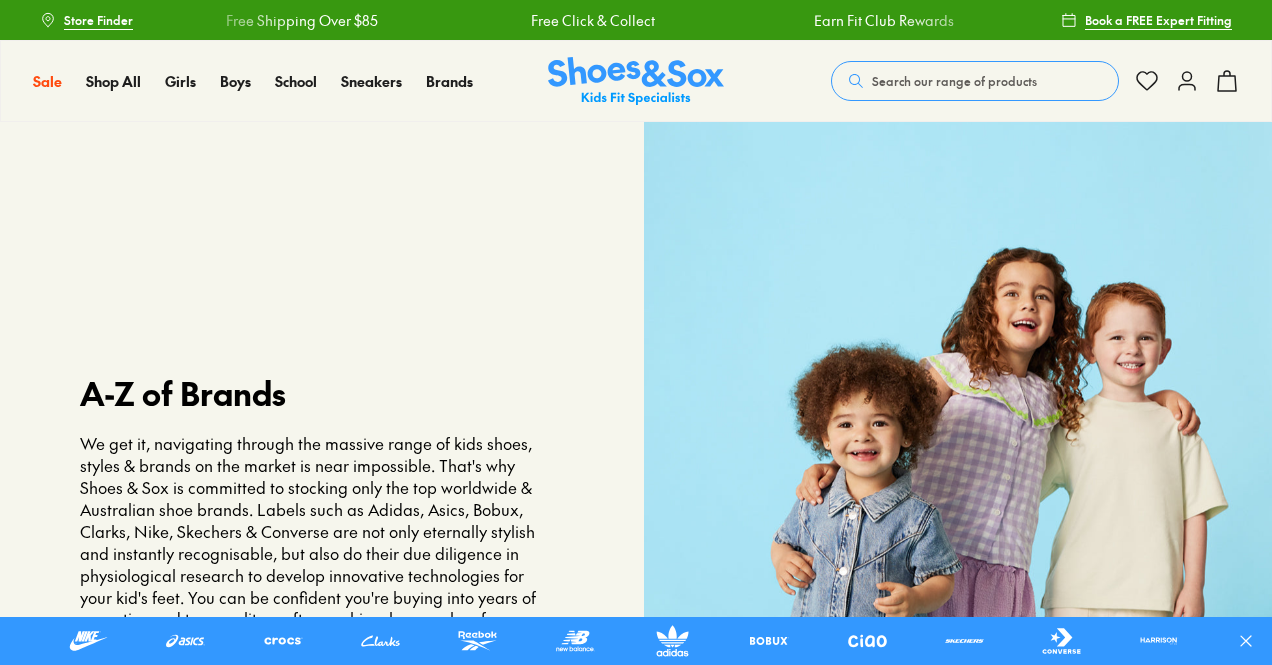 scroll, scrollTop: 0, scrollLeft: 0, axis: both 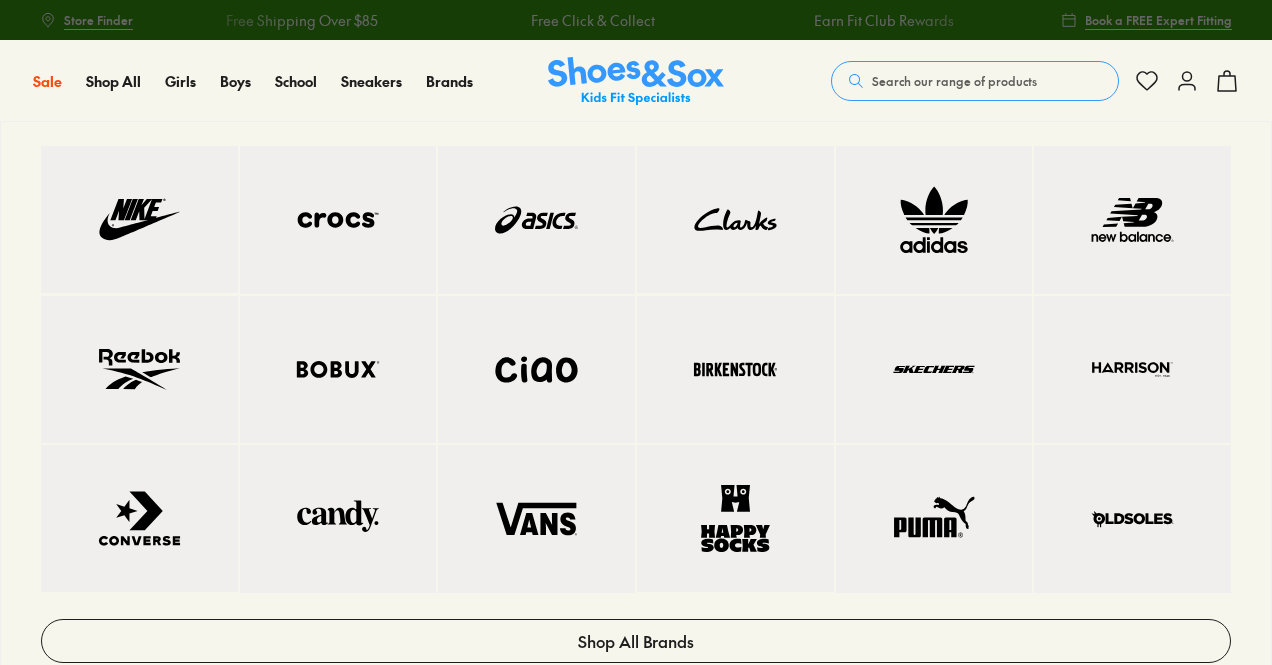 click at bounding box center (1132, 220) 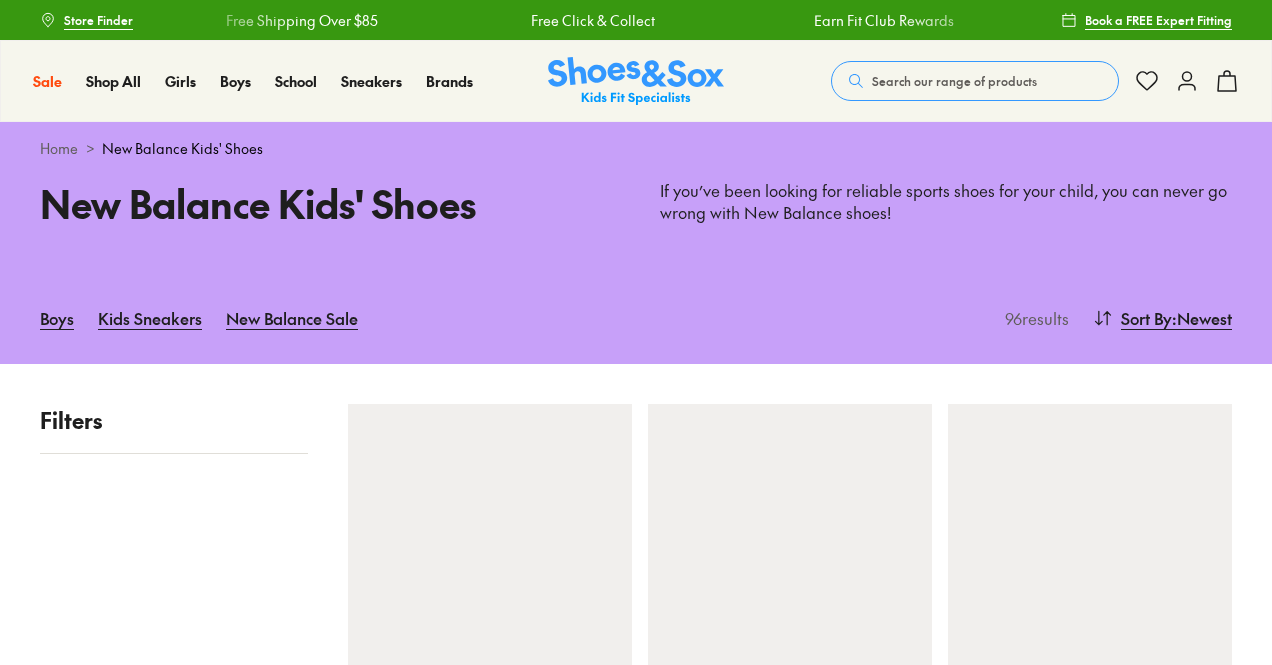 scroll, scrollTop: 0, scrollLeft: 0, axis: both 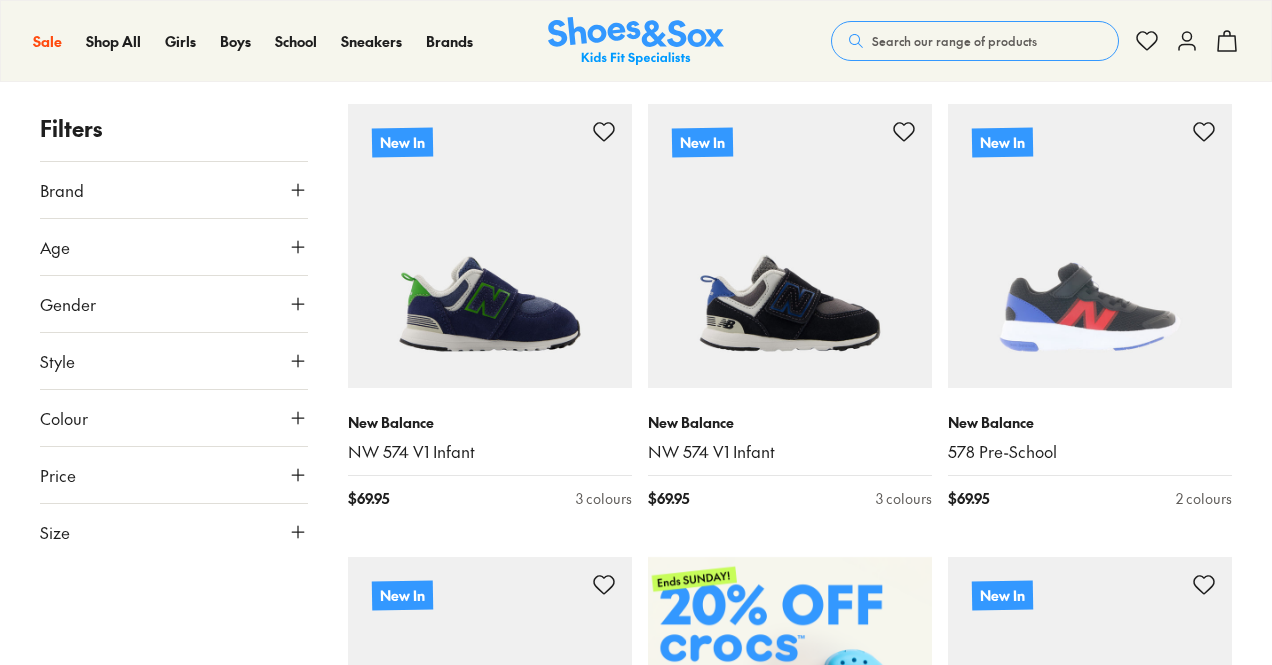click 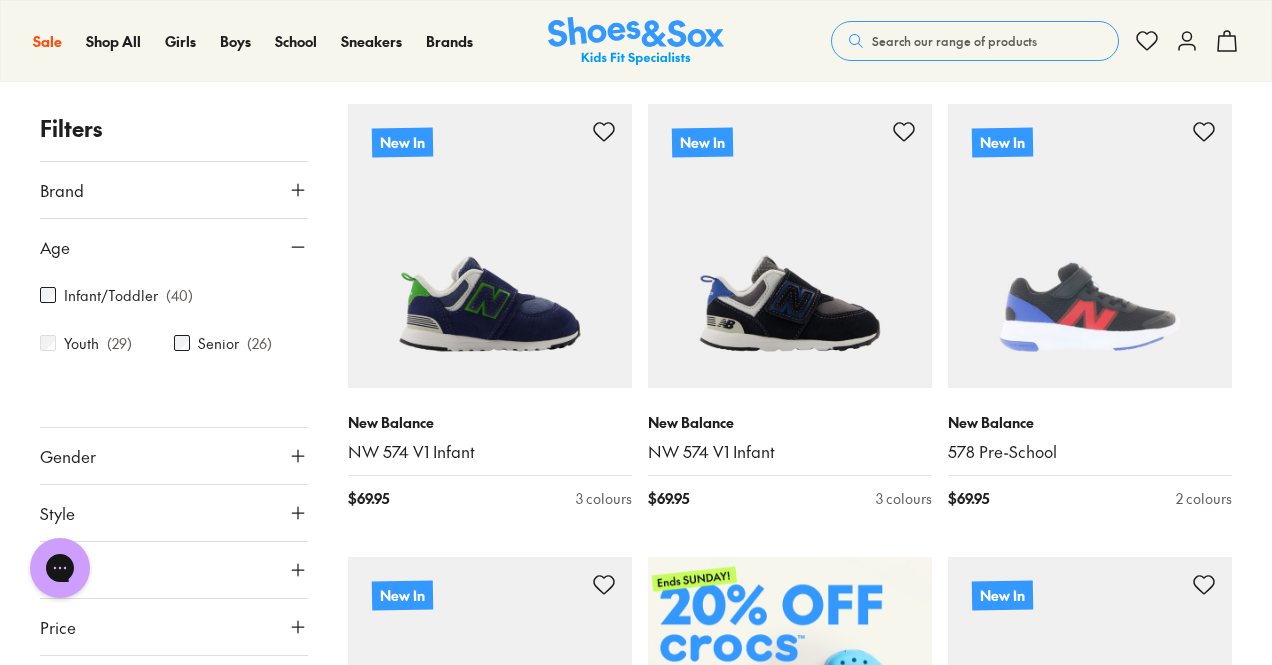 scroll, scrollTop: 0, scrollLeft: 0, axis: both 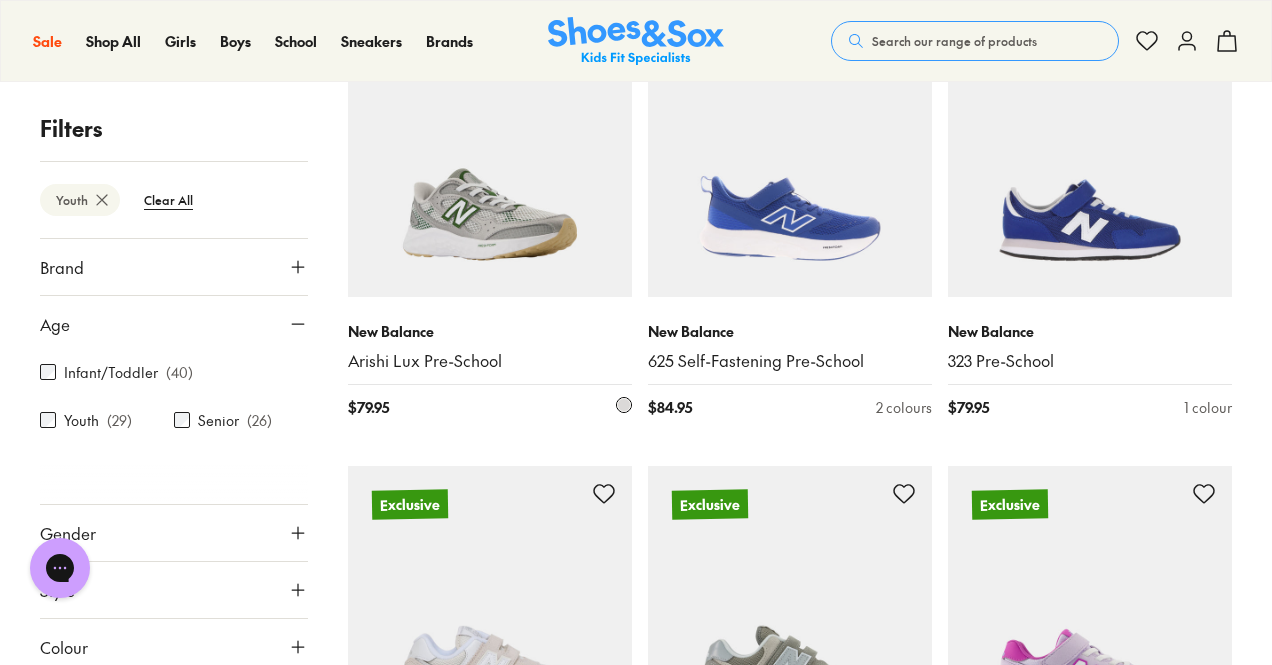click at bounding box center [490, 155] 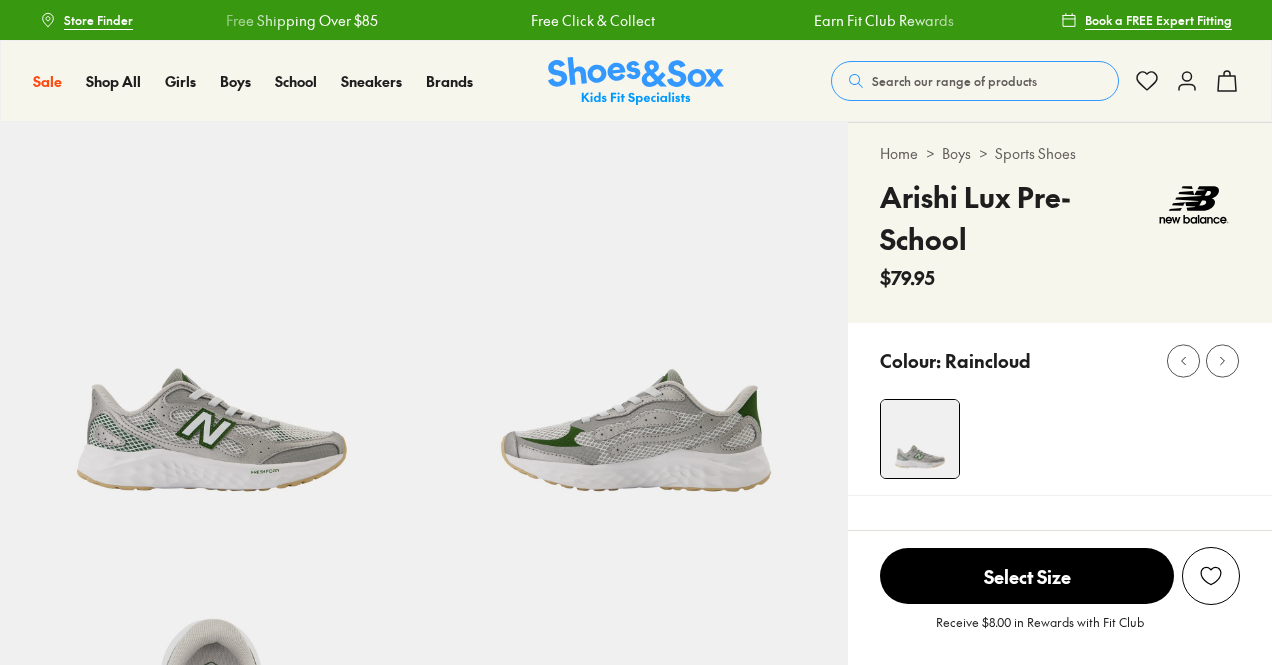 scroll, scrollTop: 0, scrollLeft: 0, axis: both 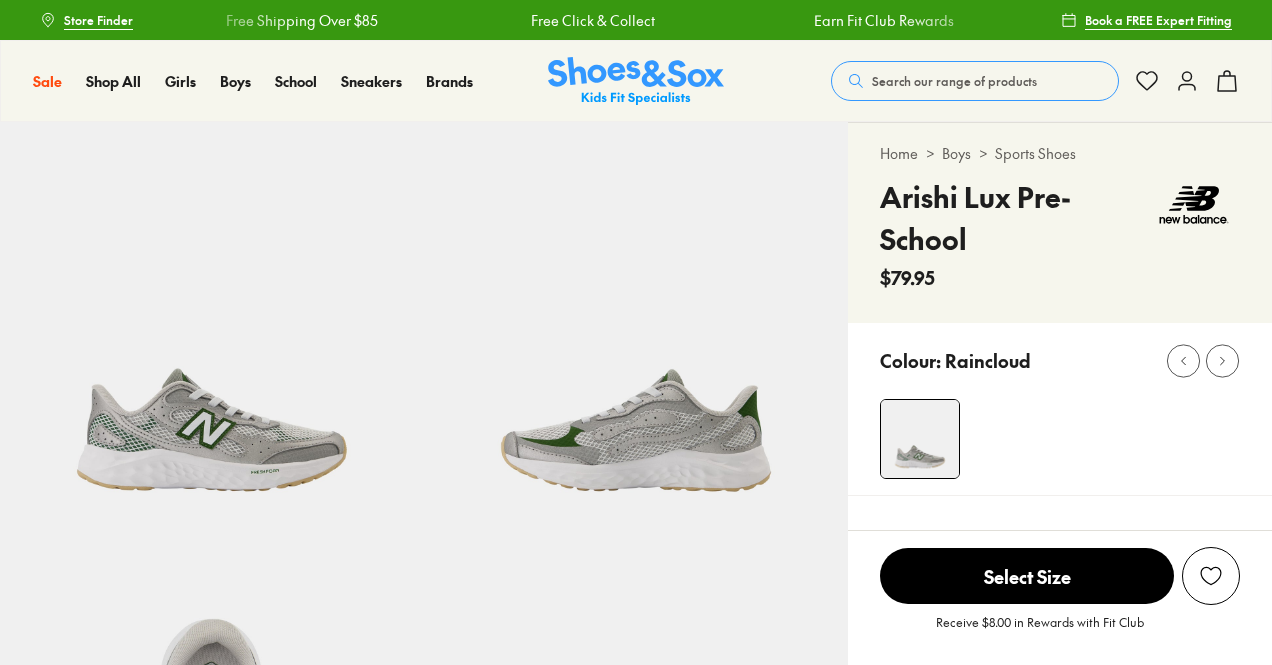 select on "*" 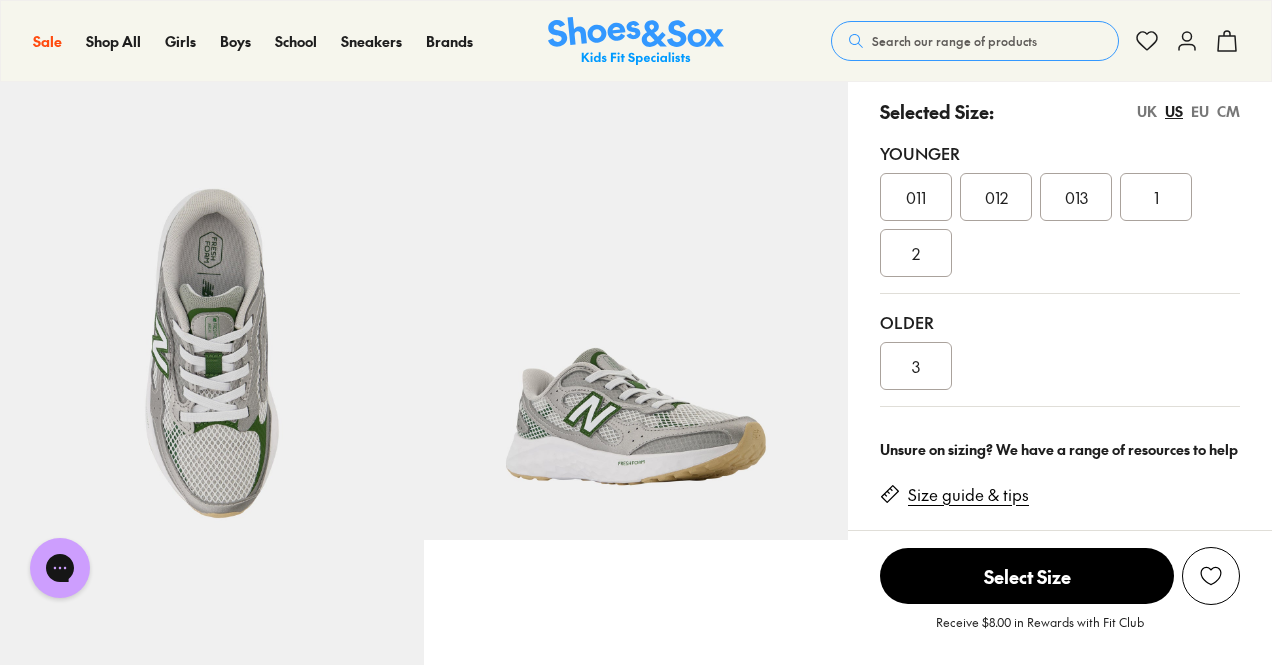 scroll, scrollTop: 500, scrollLeft: 0, axis: vertical 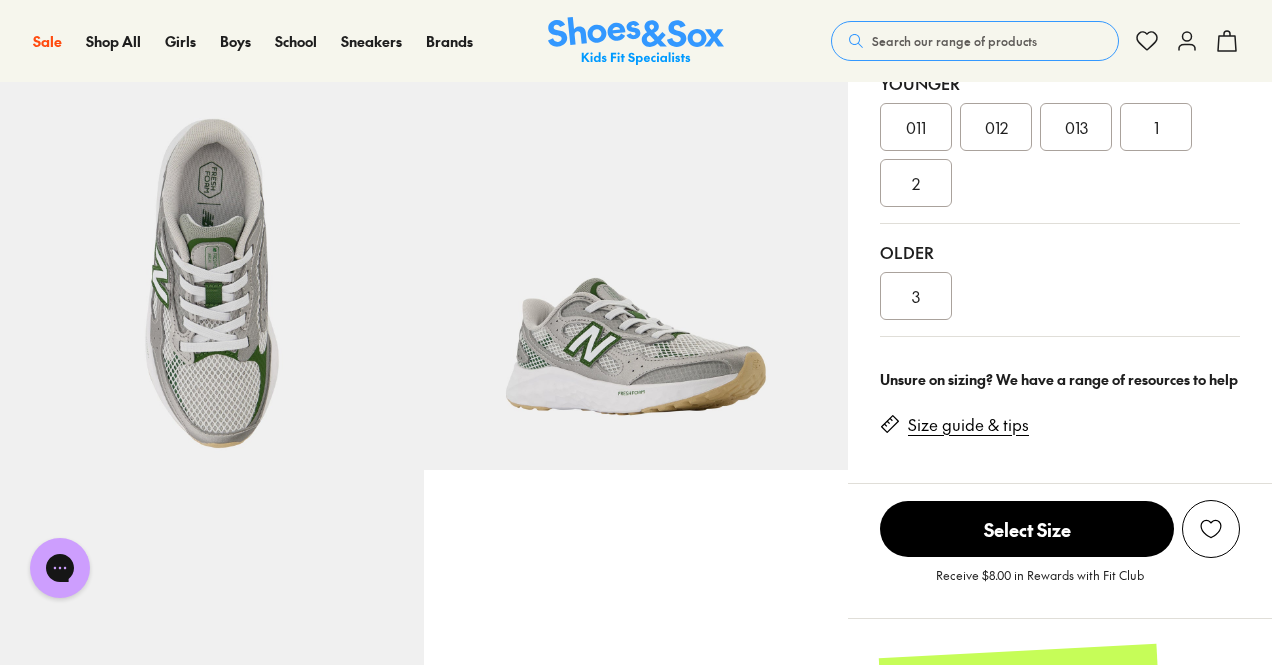 click on "Search our range of products" at bounding box center [954, 41] 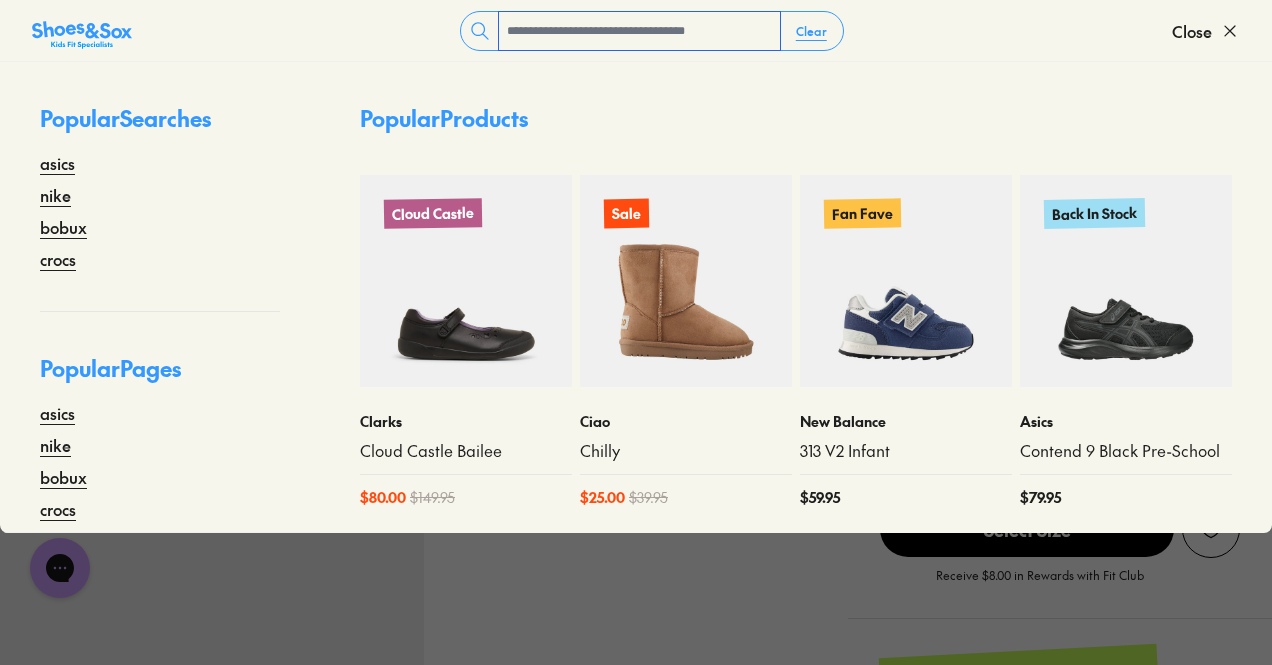 click at bounding box center [639, 31] 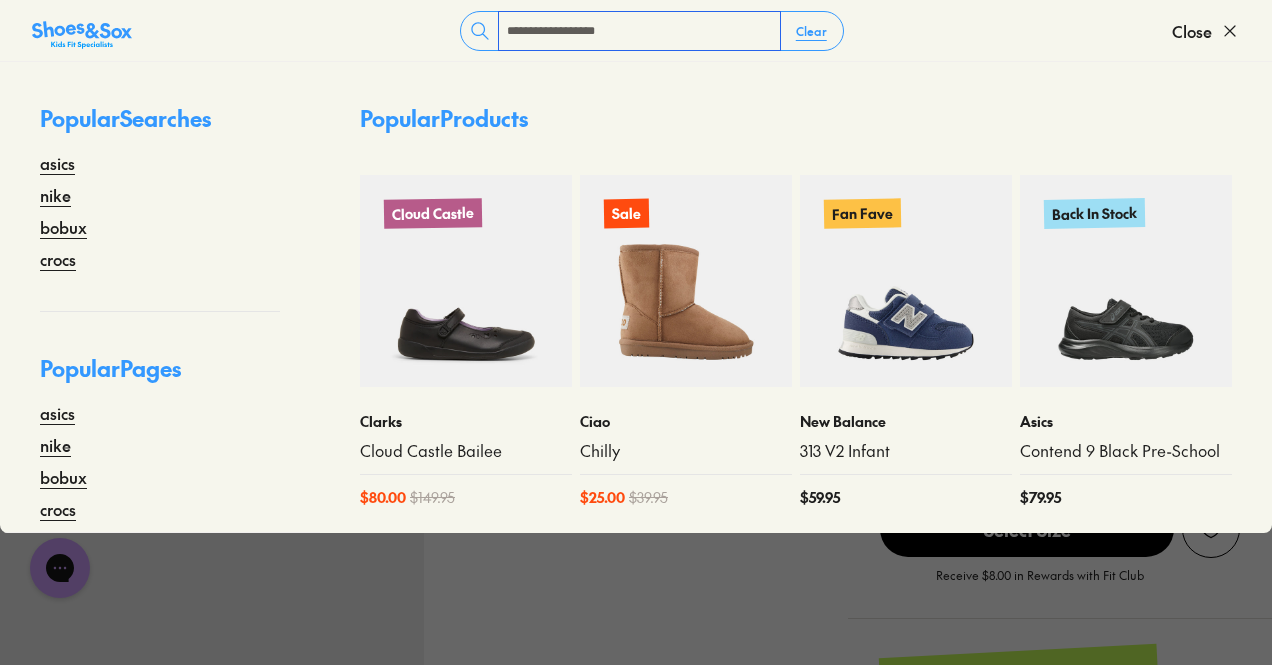 type on "**********" 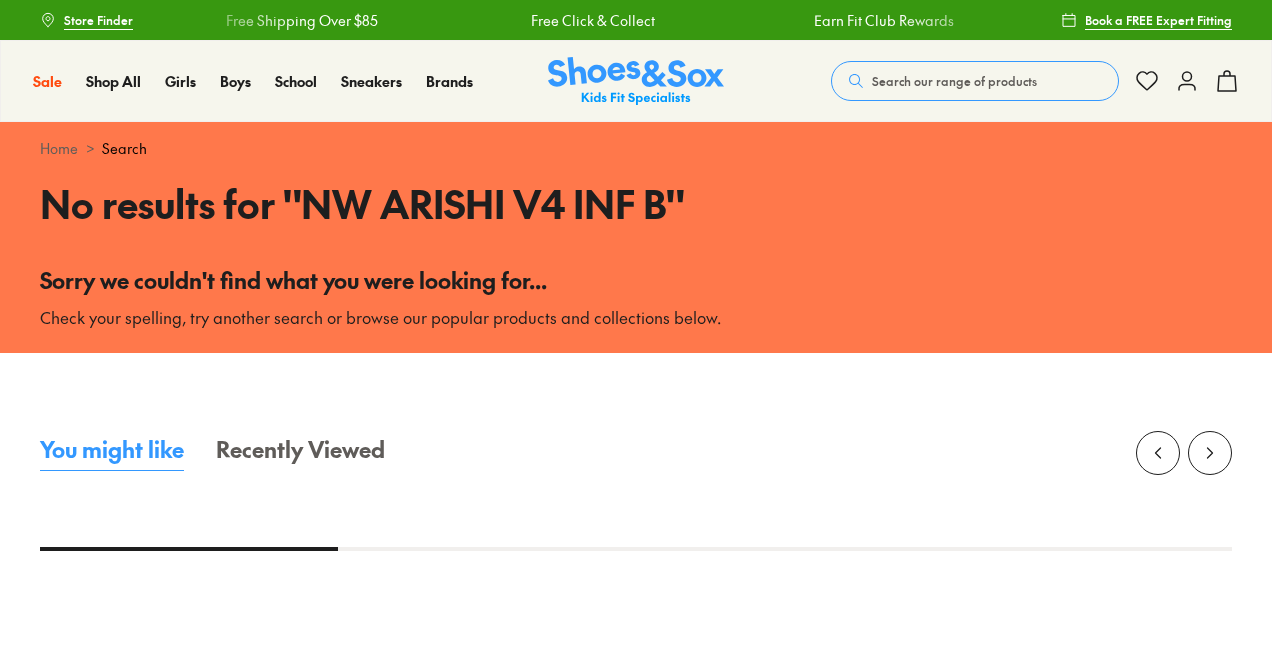 scroll, scrollTop: 0, scrollLeft: 0, axis: both 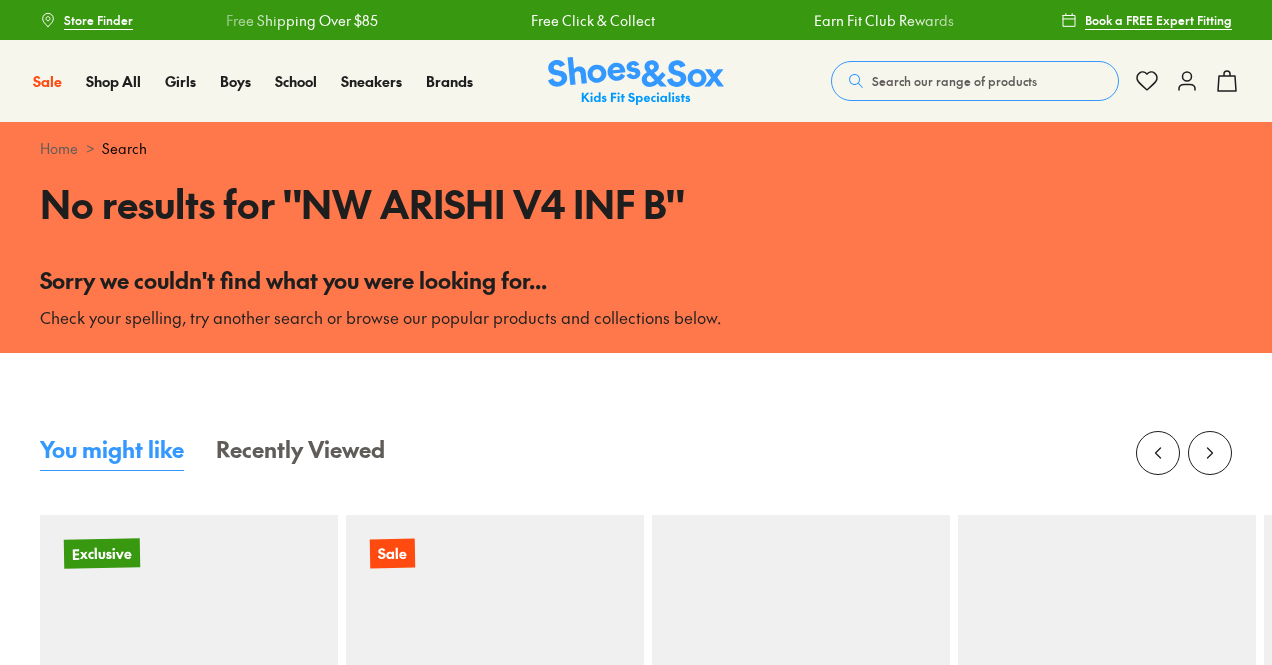 click on "Search our range of products" at bounding box center (954, 81) 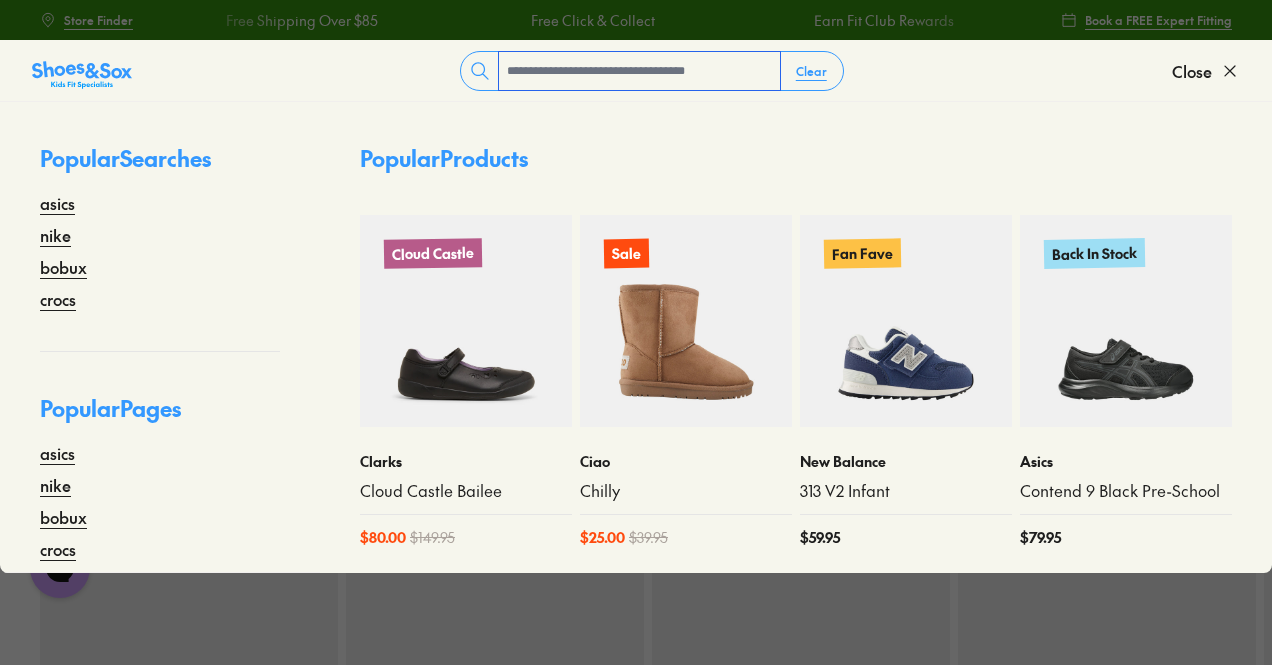 scroll, scrollTop: 0, scrollLeft: 0, axis: both 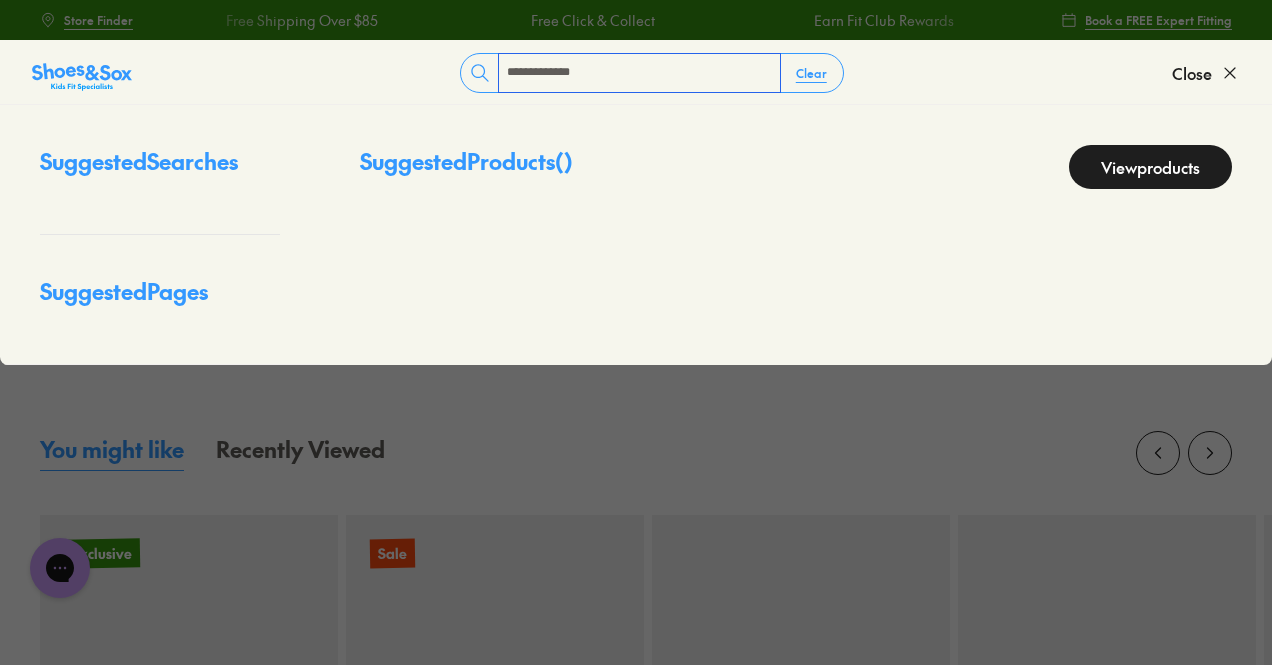 type on "**********" 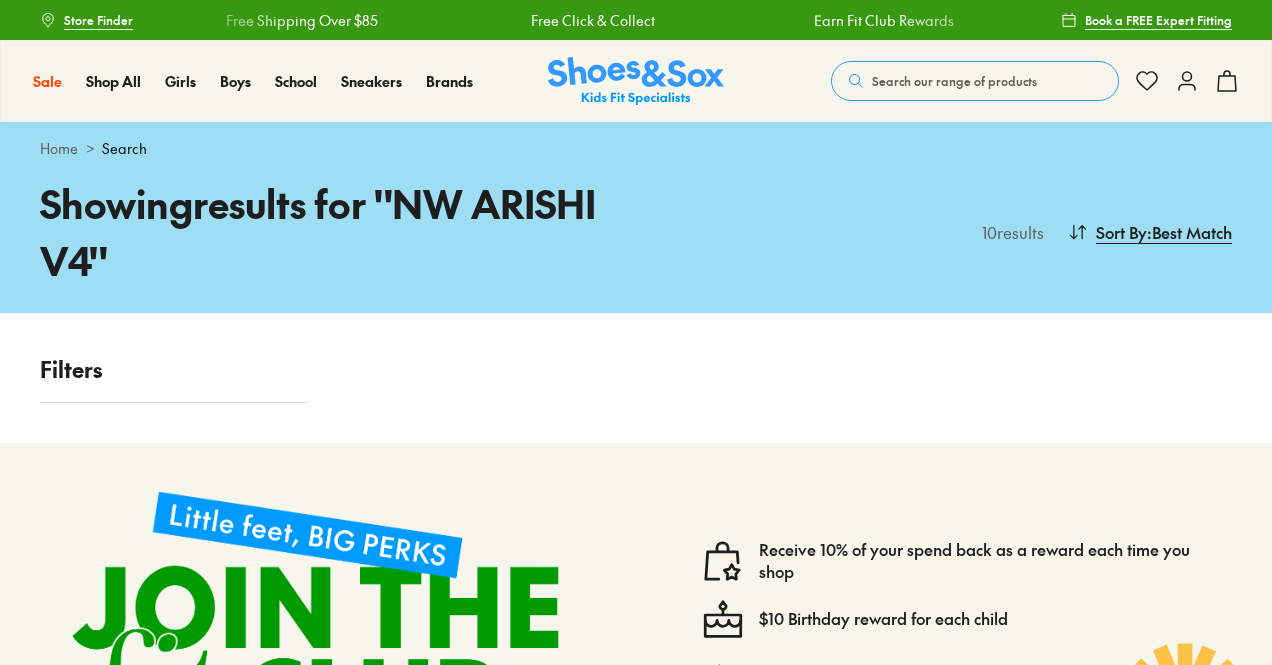 scroll, scrollTop: 0, scrollLeft: 0, axis: both 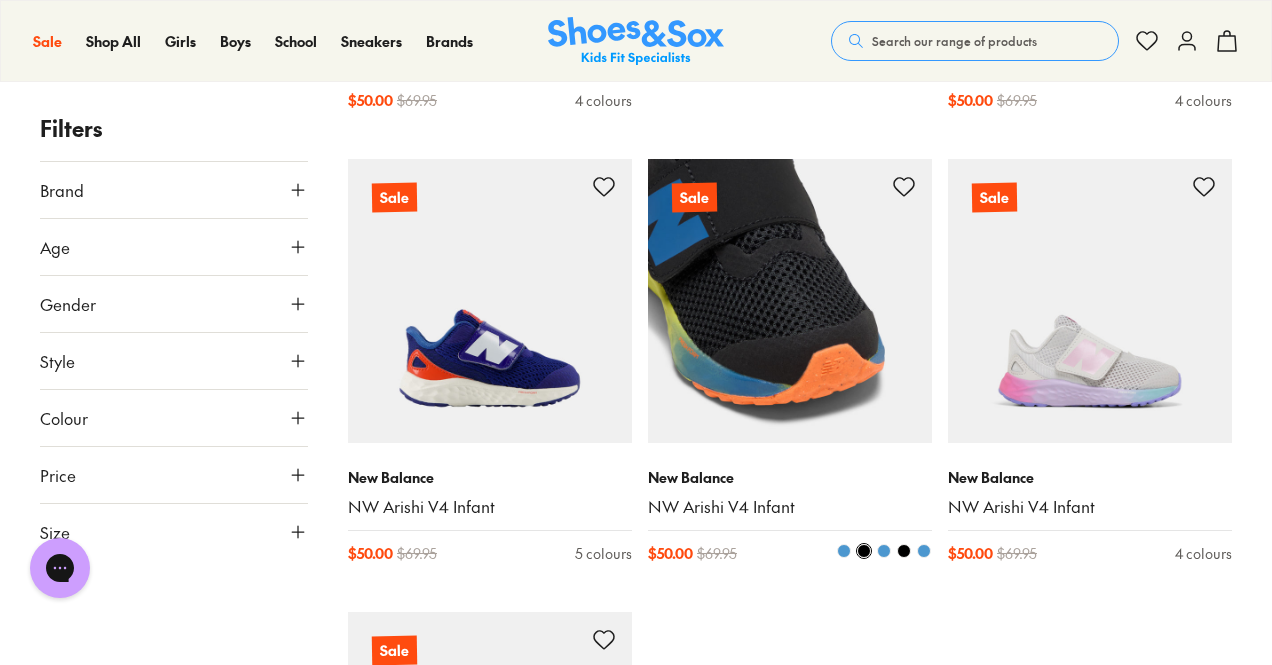 click at bounding box center (790, 301) 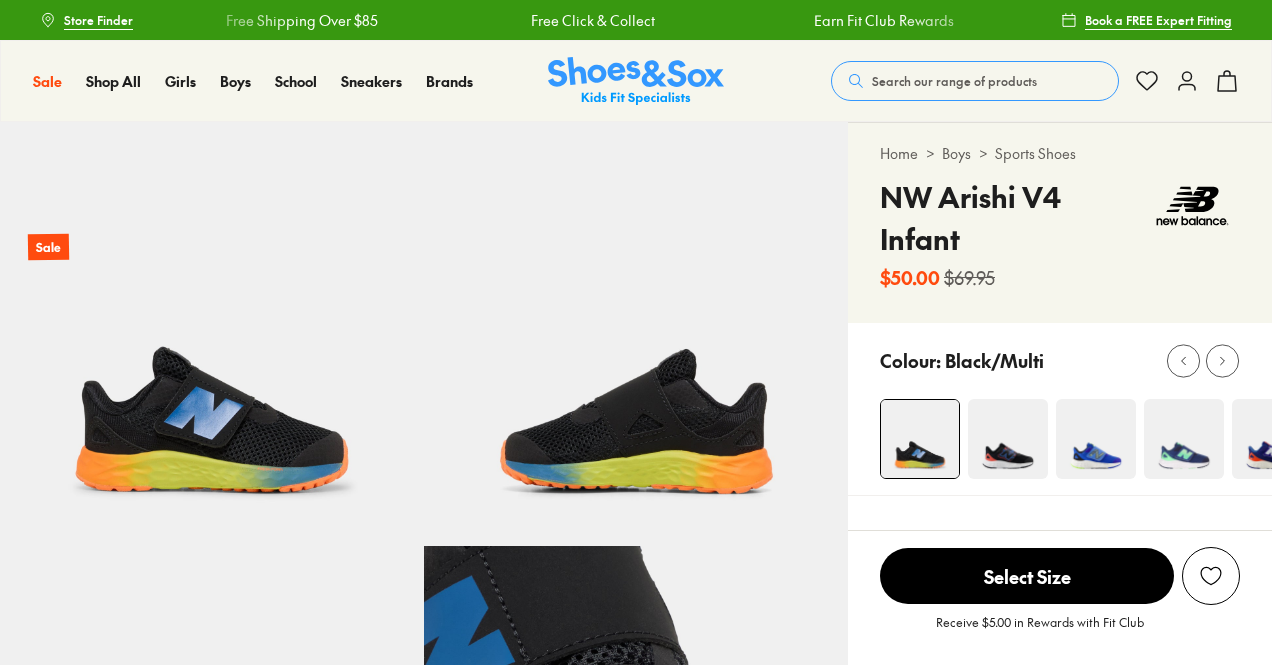 scroll, scrollTop: 0, scrollLeft: 0, axis: both 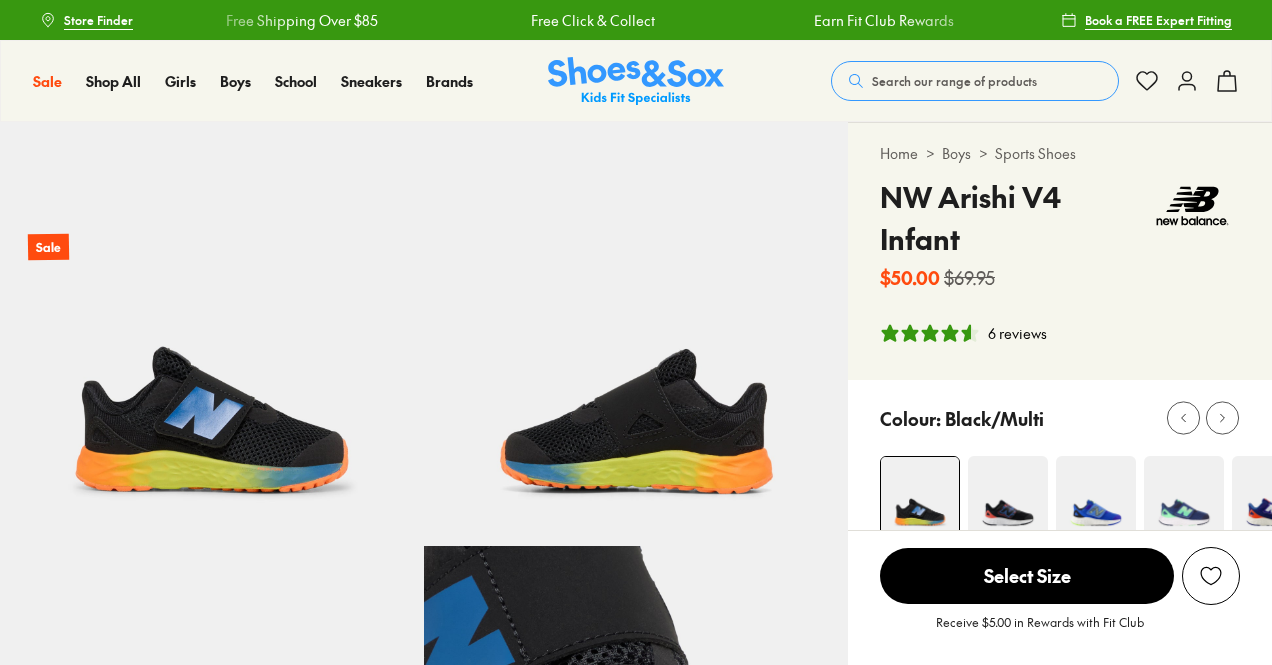 select on "*" 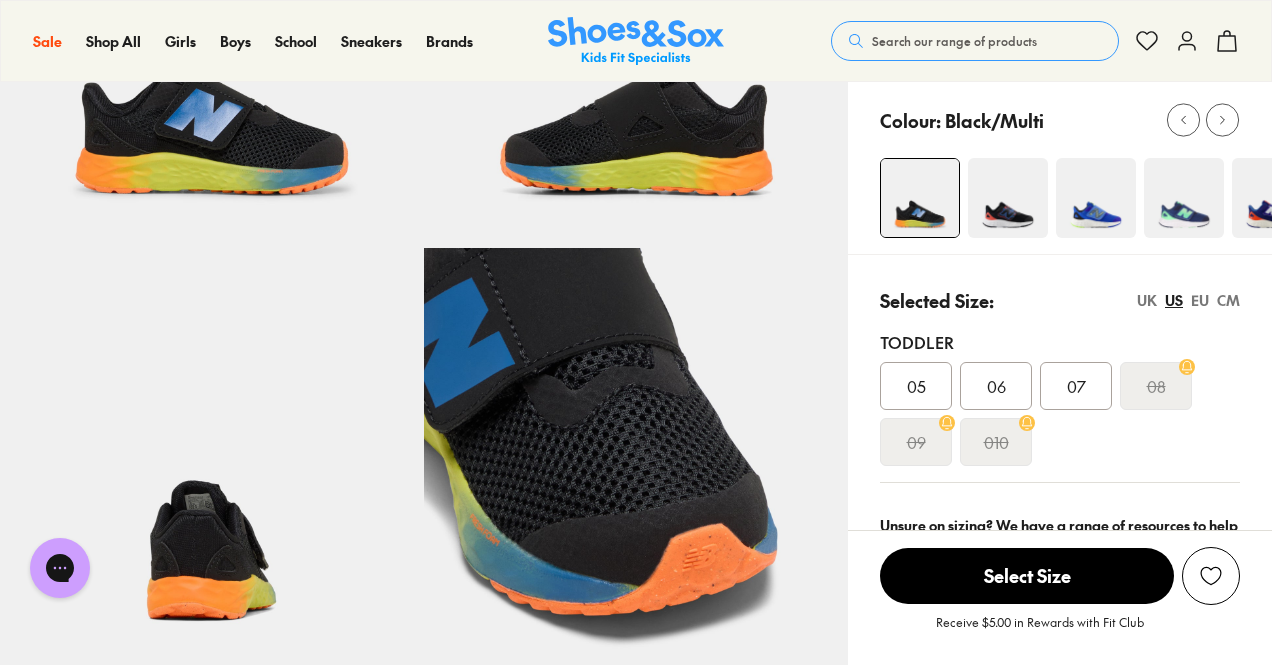 scroll, scrollTop: 200, scrollLeft: 0, axis: vertical 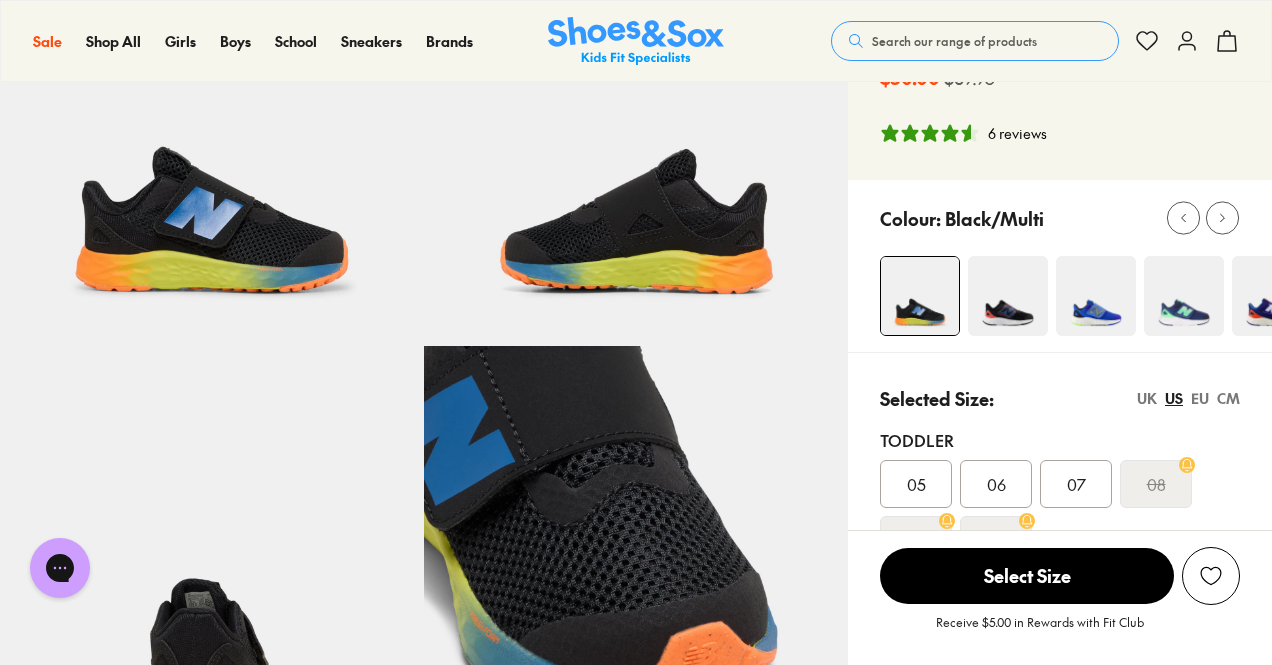 click at bounding box center [1008, 296] 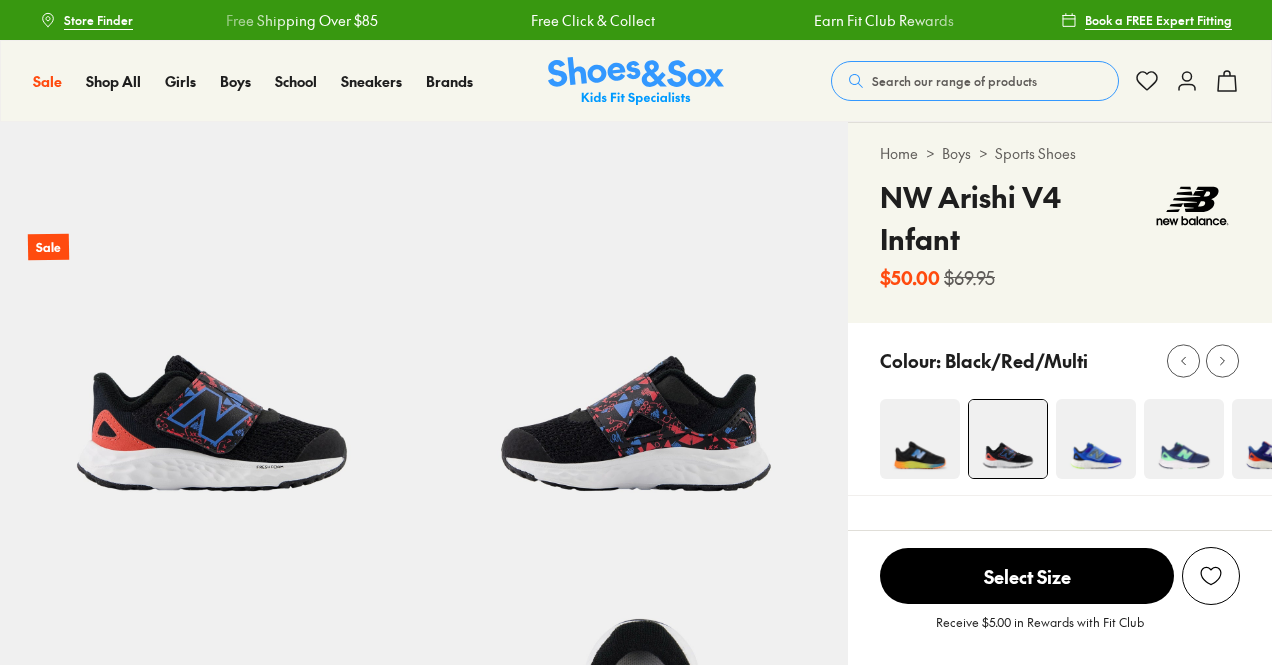 scroll, scrollTop: 0, scrollLeft: 0, axis: both 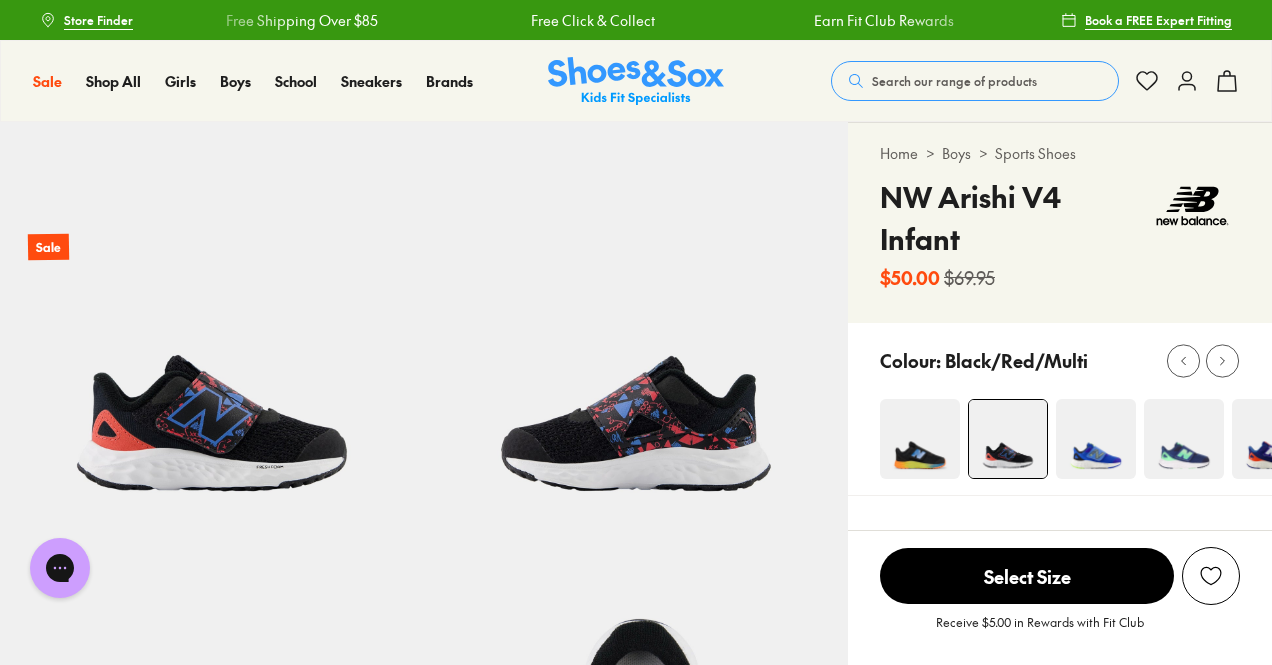 click at bounding box center (920, 439) 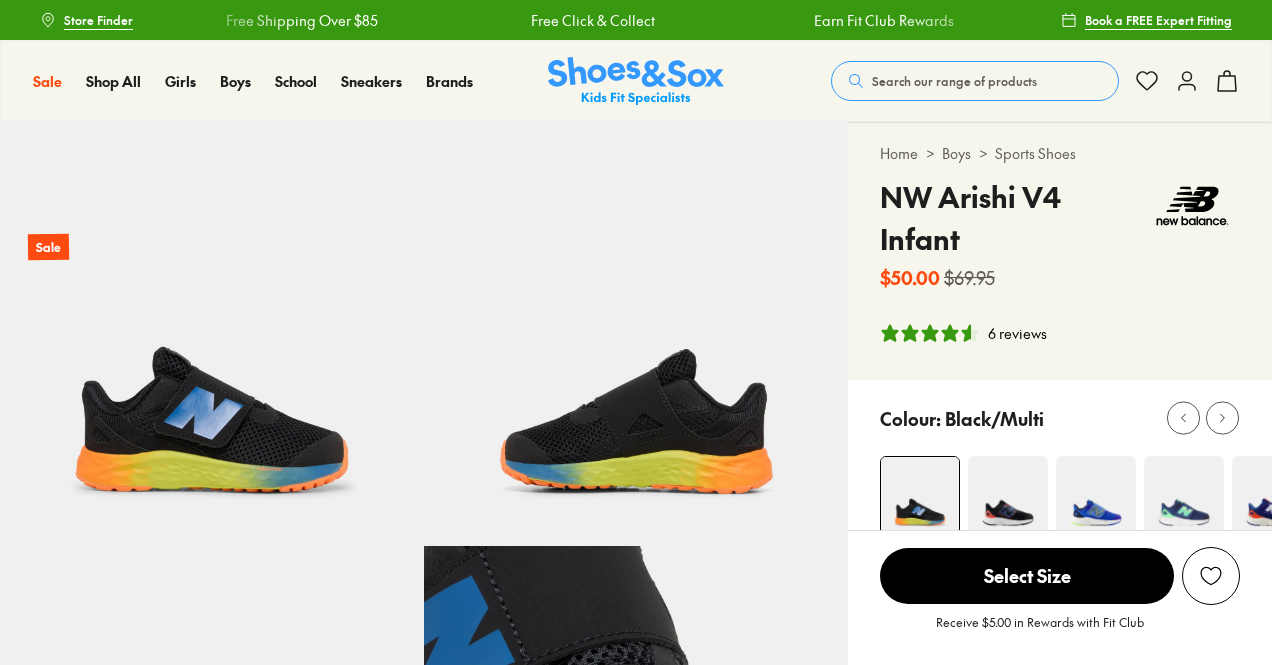 scroll, scrollTop: 0, scrollLeft: 0, axis: both 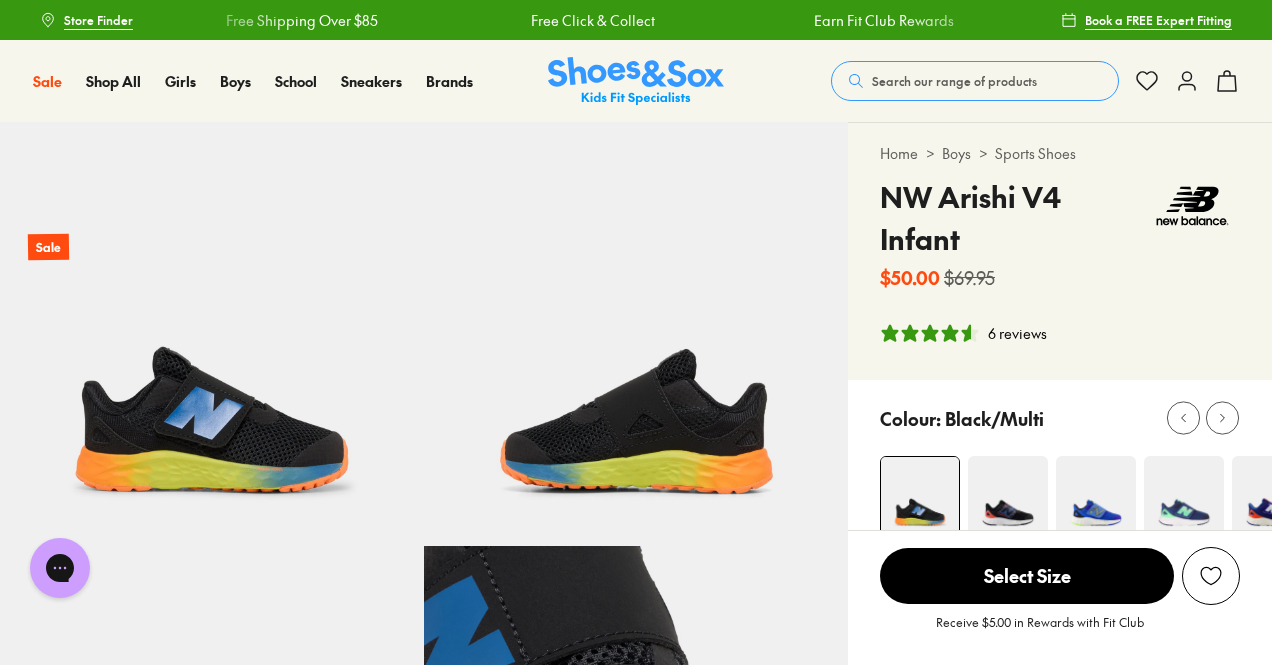 click on "Search our range of products" at bounding box center (954, 81) 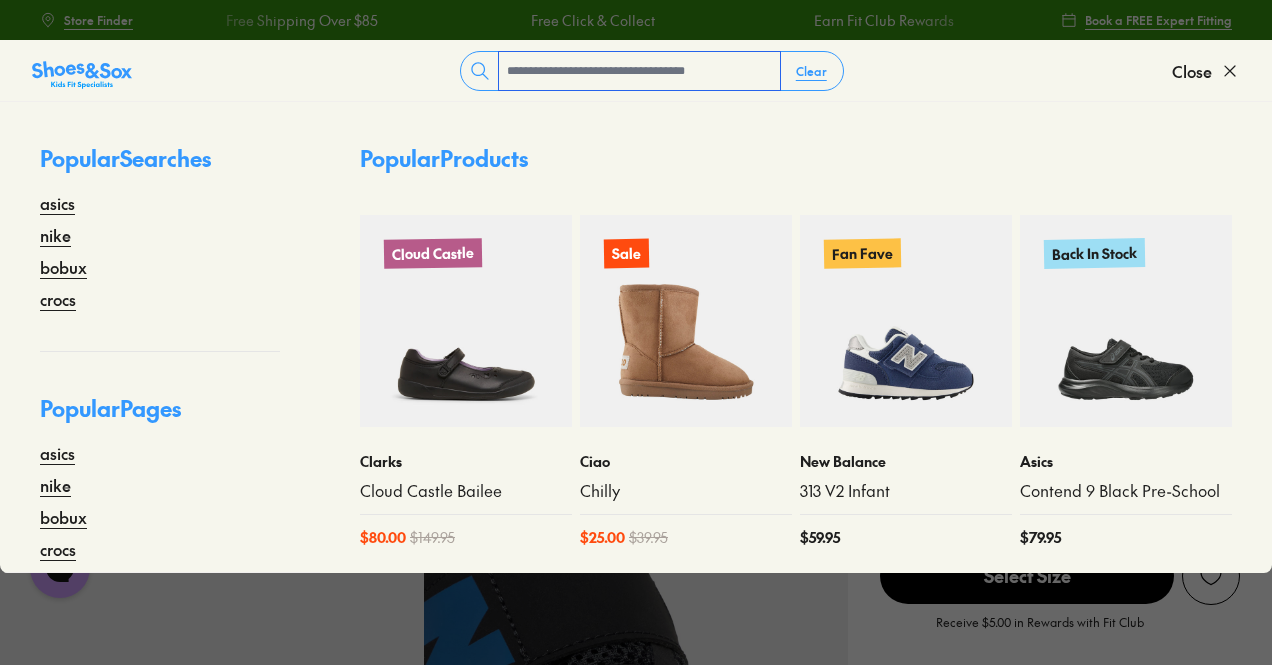 paste on "**********" 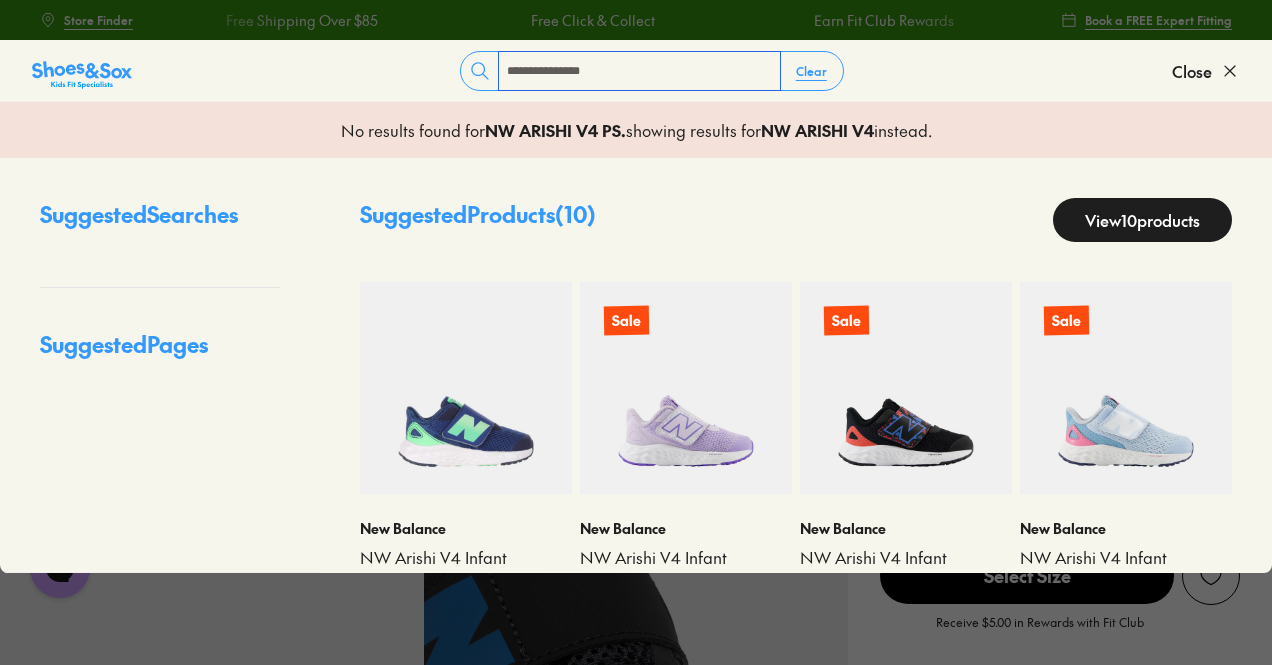 type on "**********" 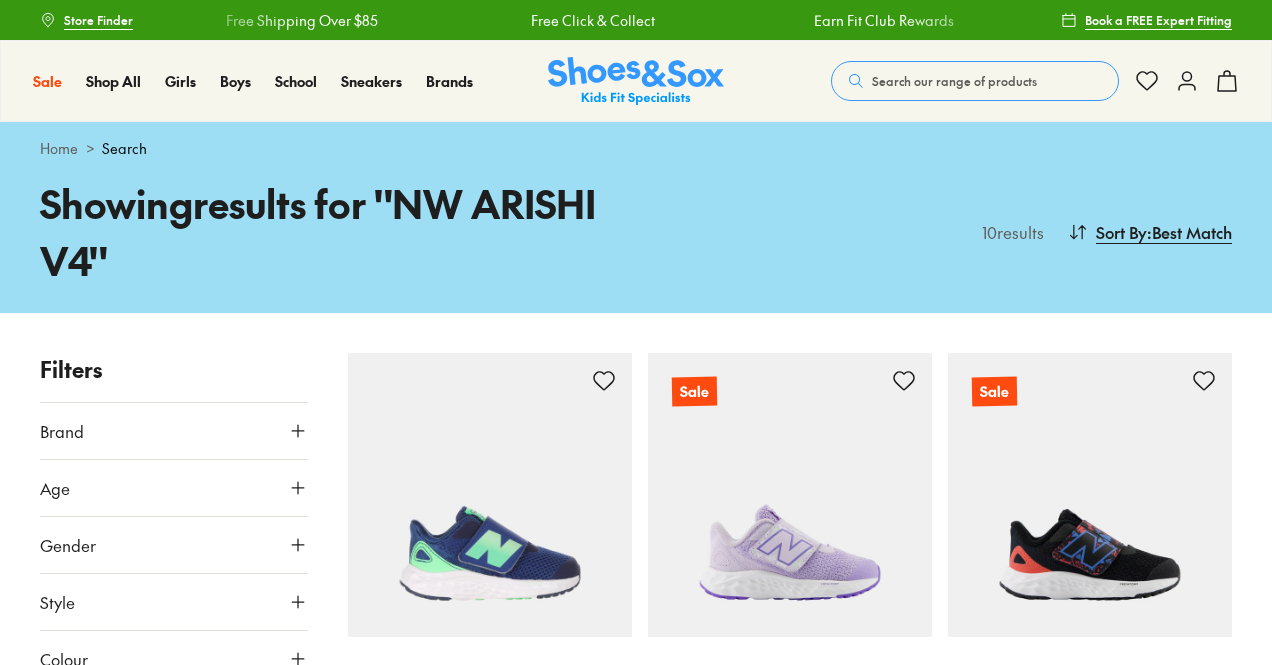 scroll, scrollTop: 0, scrollLeft: 0, axis: both 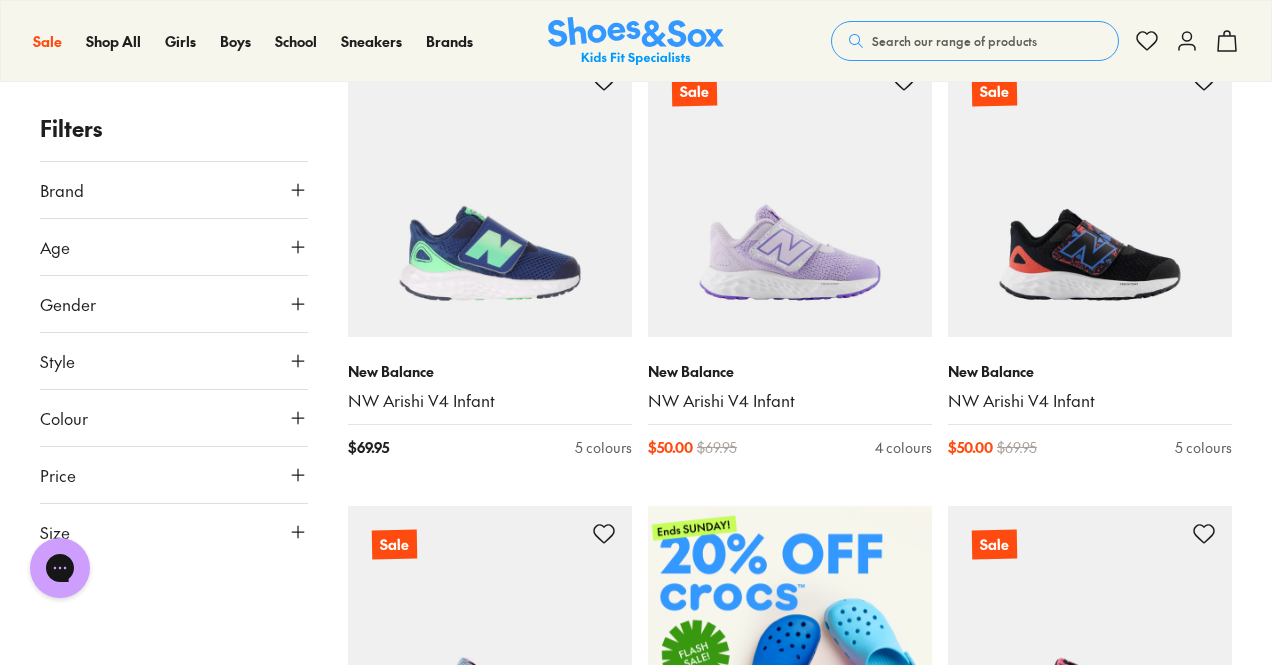 click on "Age" at bounding box center [174, 247] 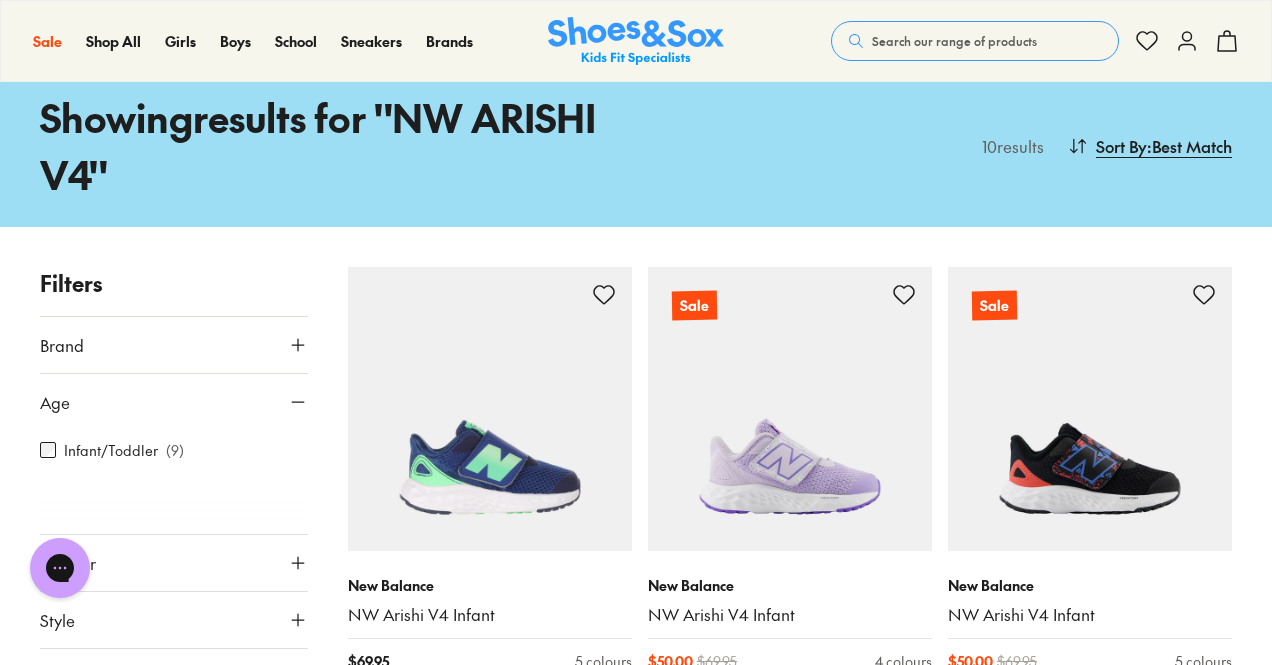 scroll, scrollTop: 0, scrollLeft: 0, axis: both 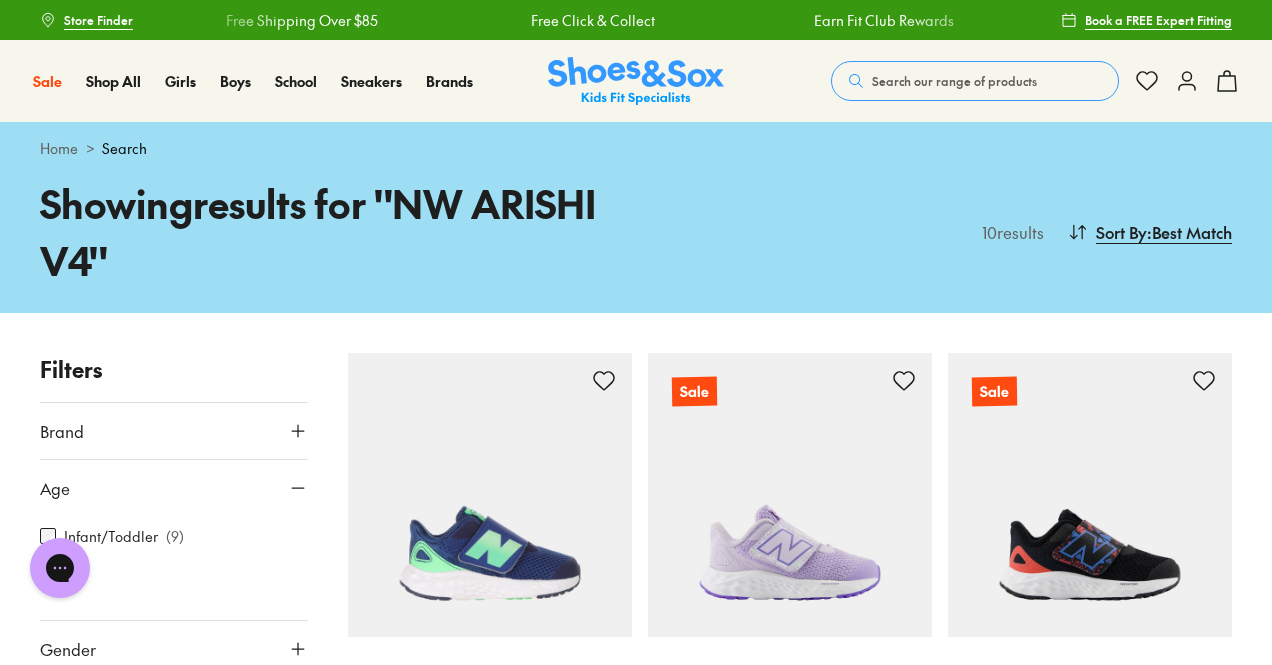 click on "Search our range of products" at bounding box center (954, 81) 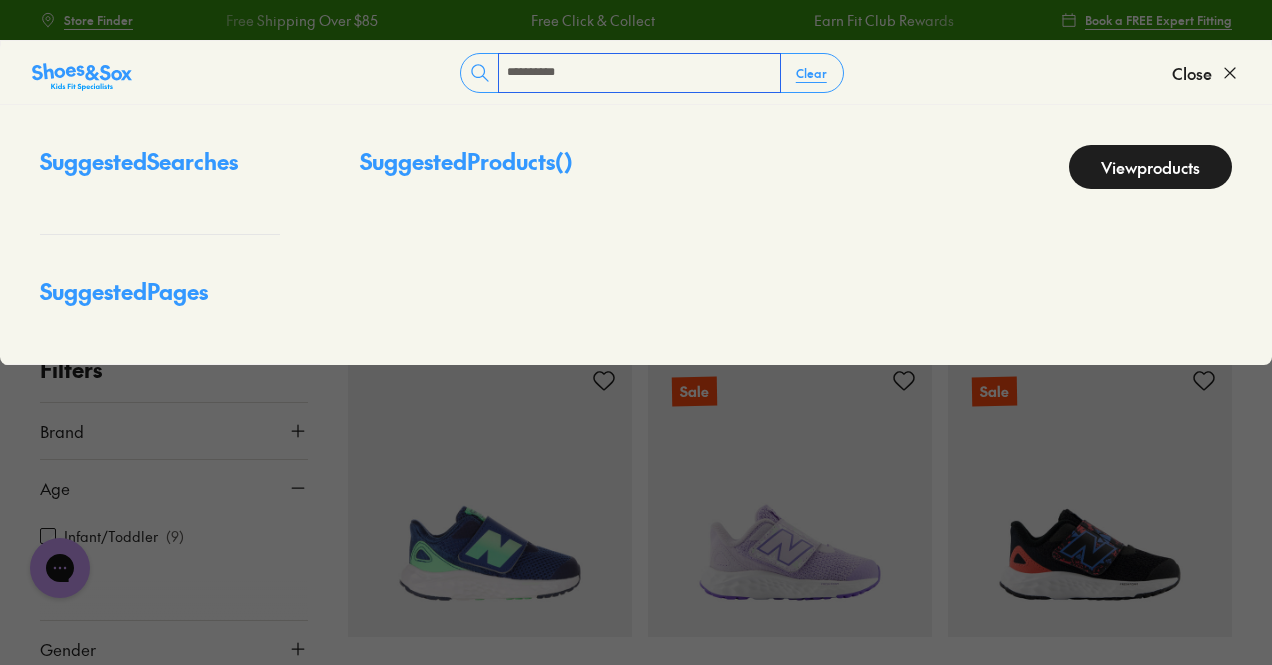 type on "**********" 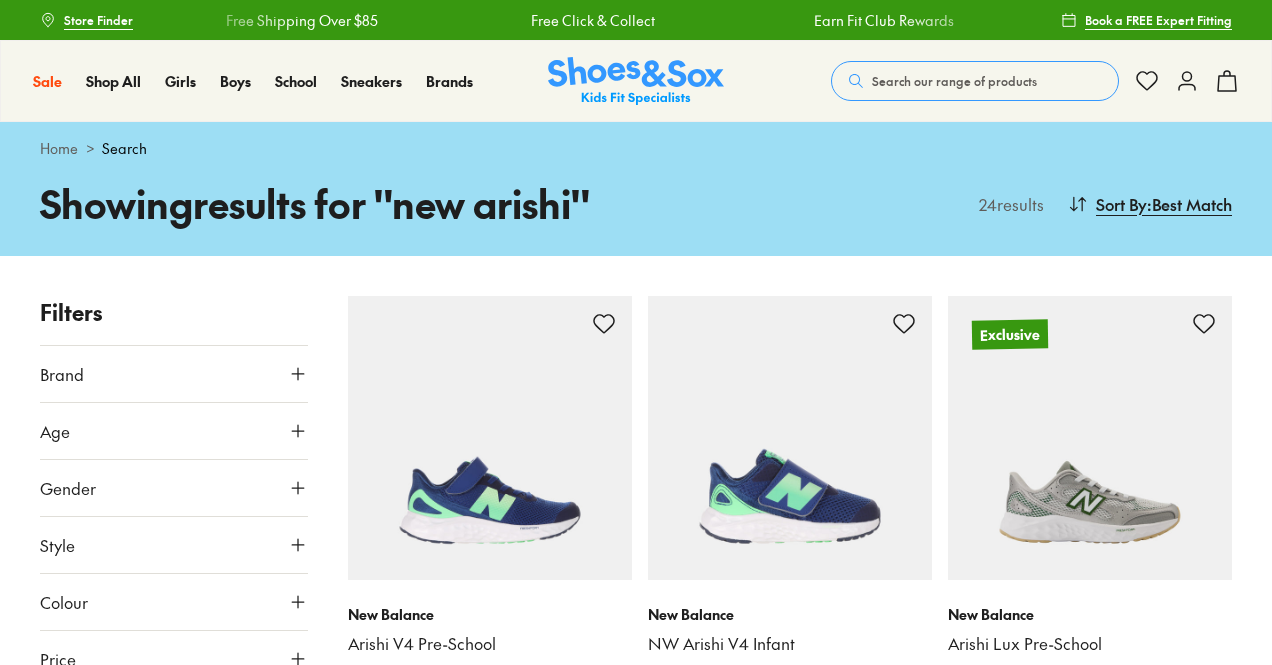 scroll, scrollTop: 0, scrollLeft: 0, axis: both 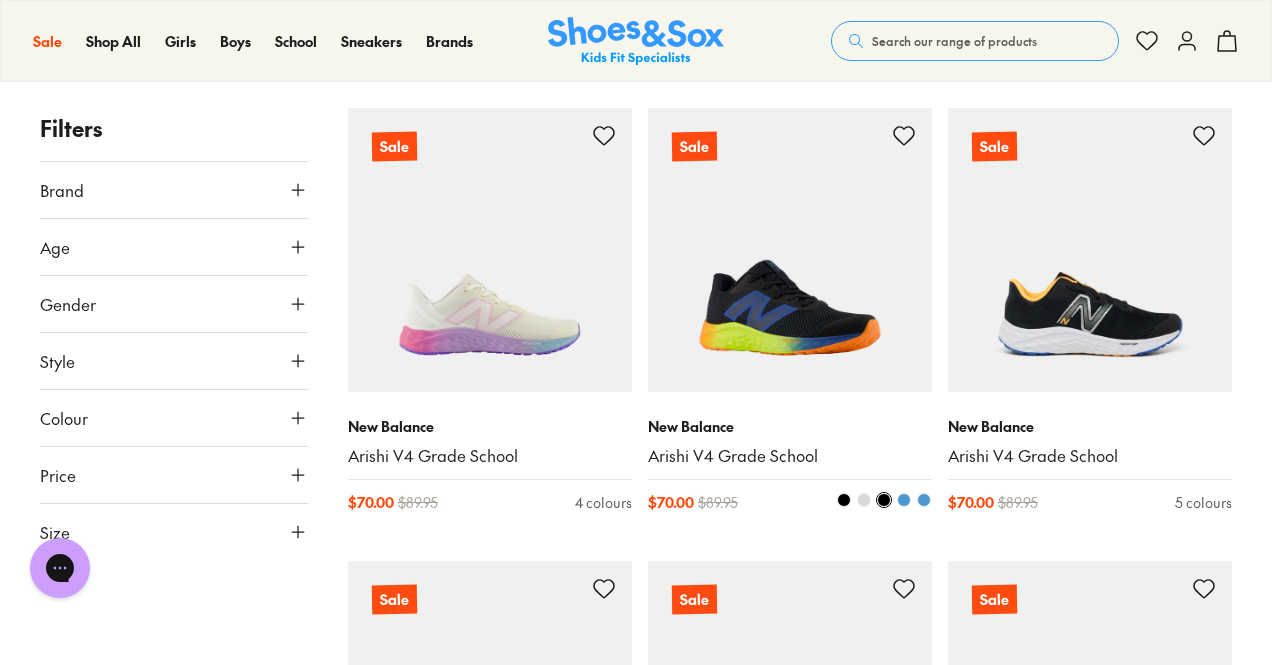 click at bounding box center [790, 250] 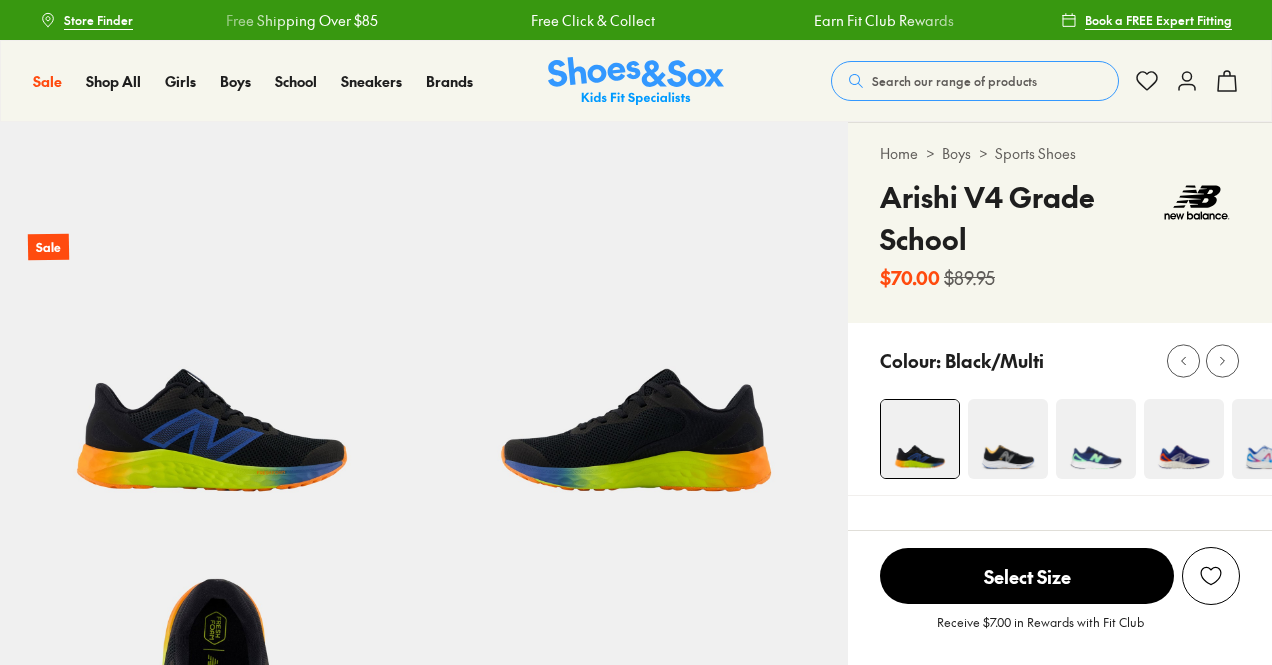 scroll, scrollTop: 0, scrollLeft: 0, axis: both 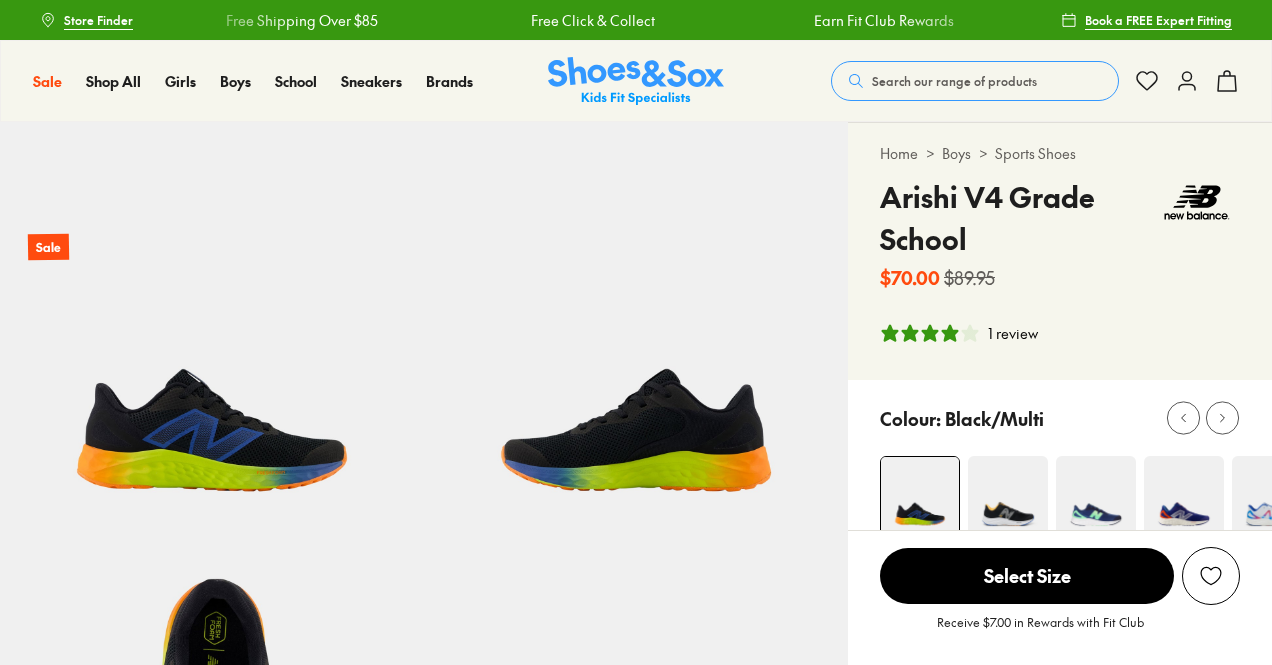 select on "*" 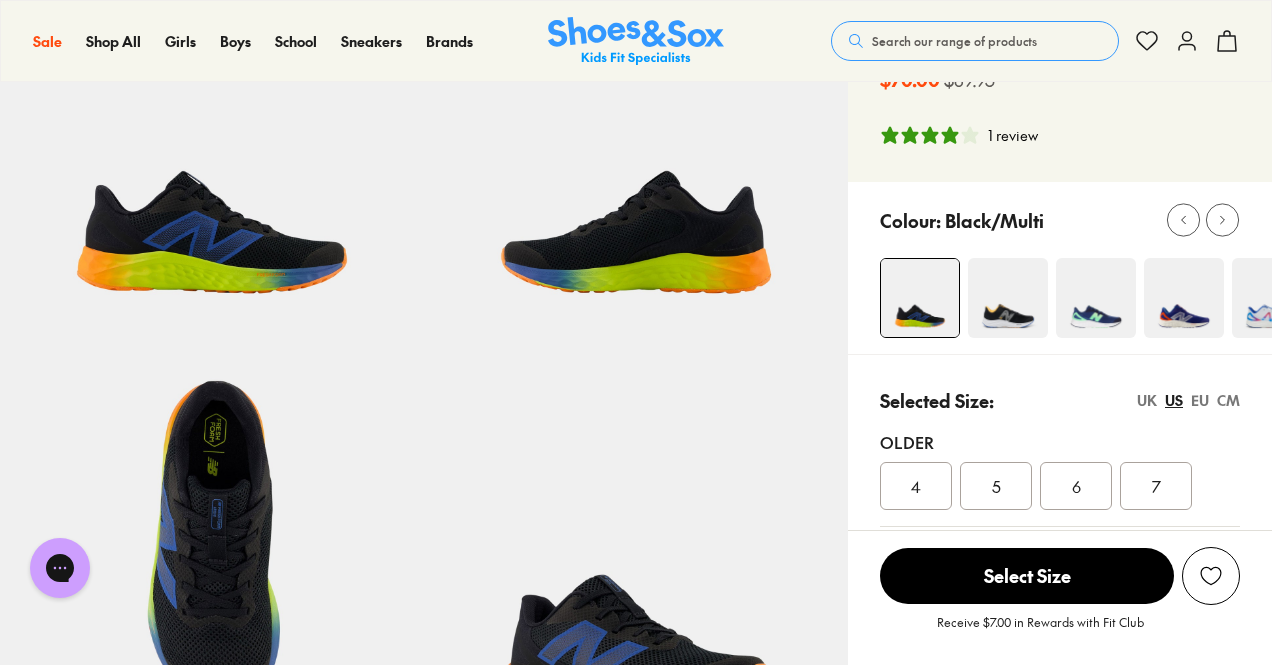 scroll, scrollTop: 100, scrollLeft: 0, axis: vertical 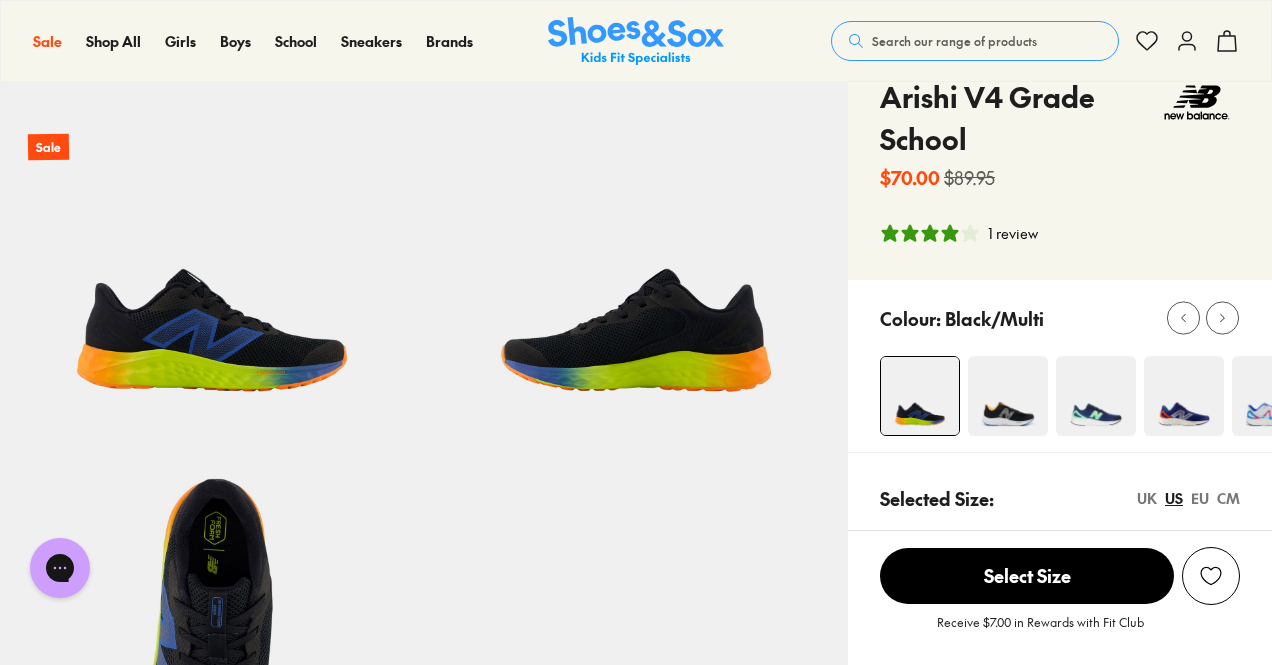 click at bounding box center (1008, 396) 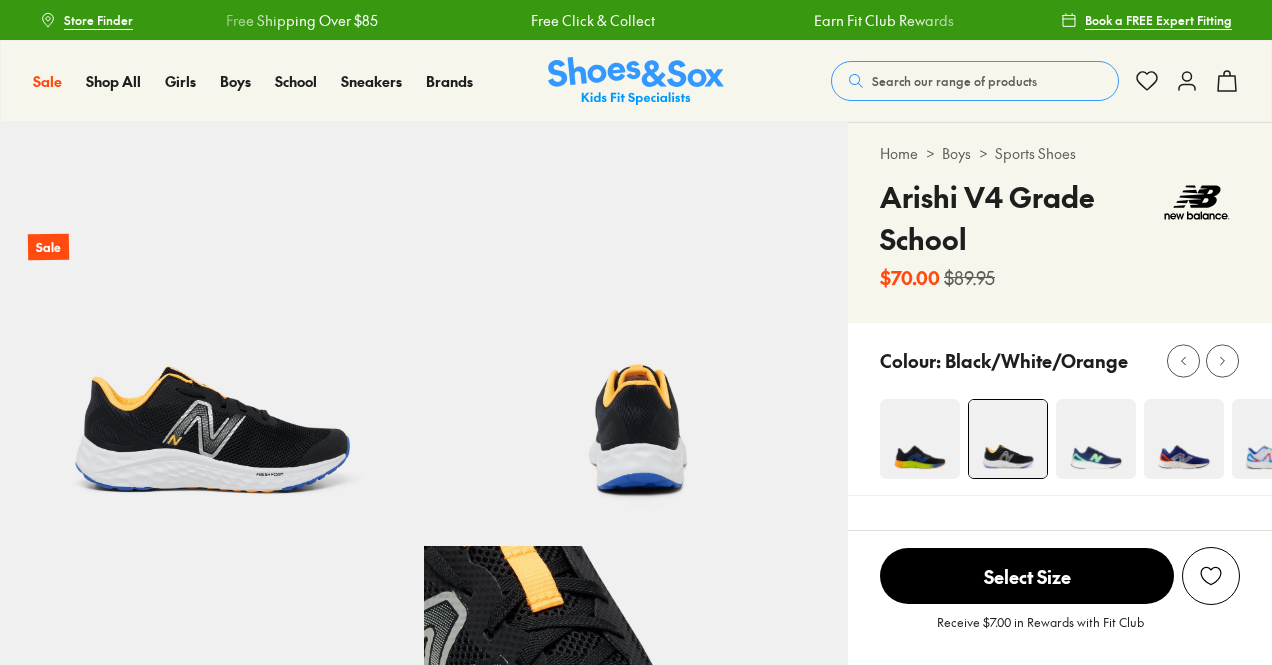 scroll, scrollTop: 0, scrollLeft: 0, axis: both 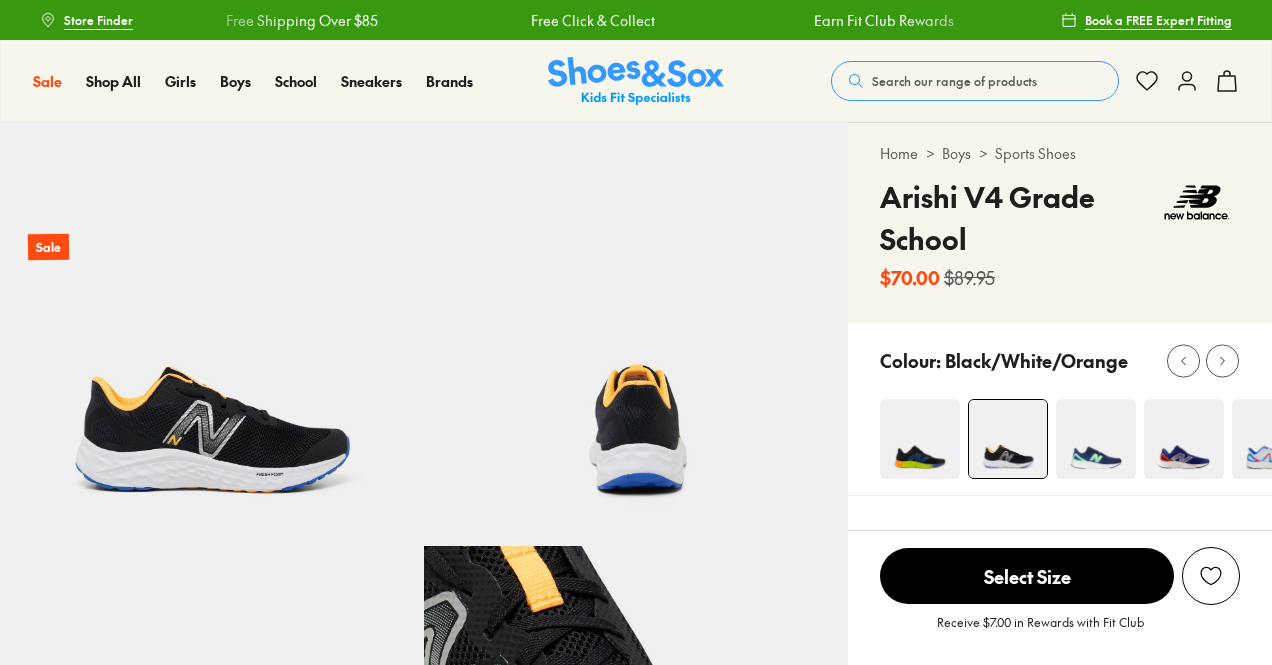 select on "*" 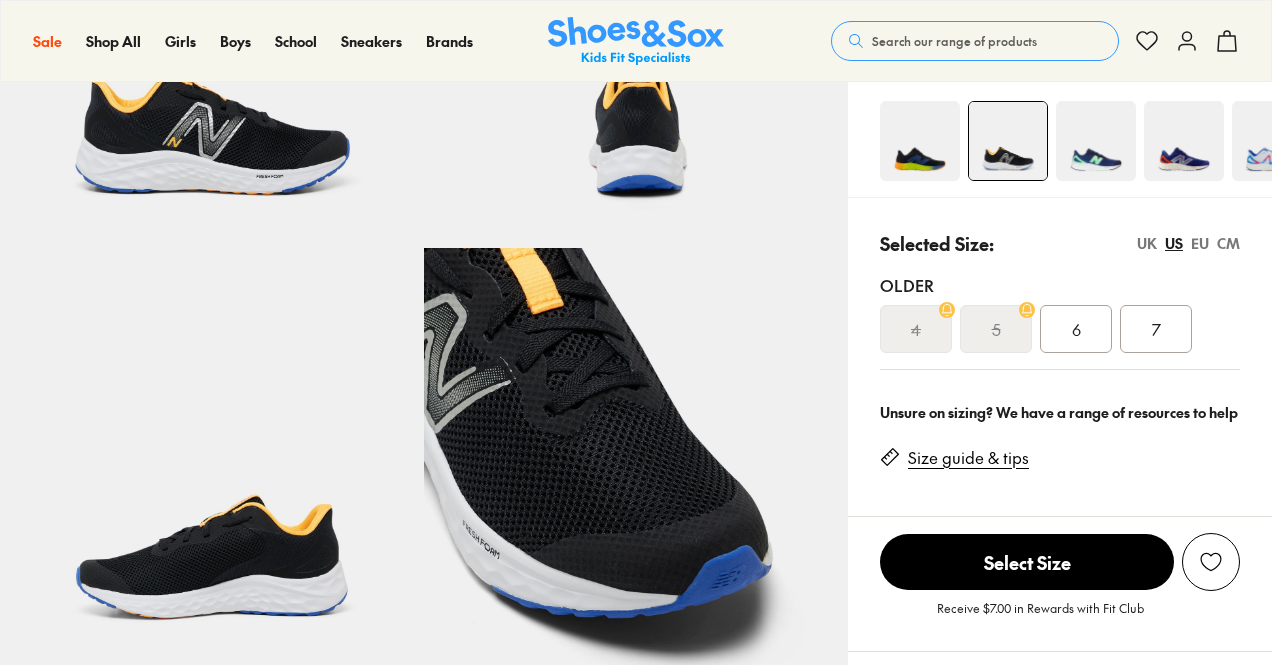 scroll, scrollTop: 300, scrollLeft: 0, axis: vertical 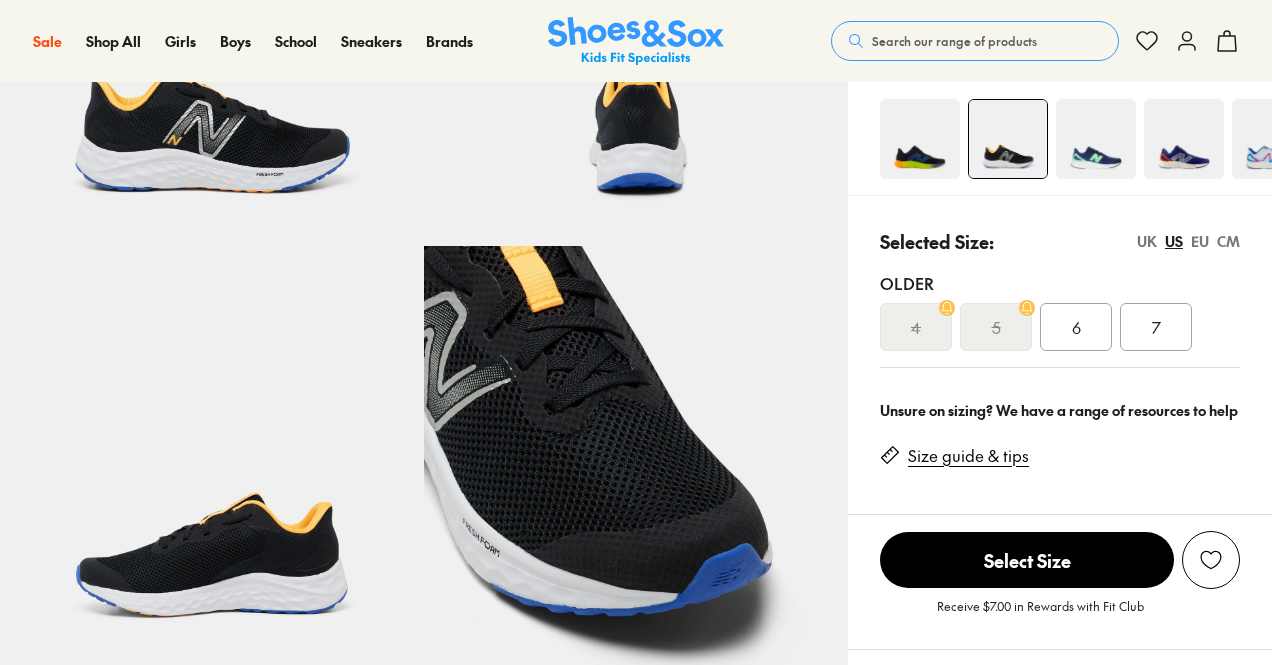 click on "Search our range of products" at bounding box center (954, 41) 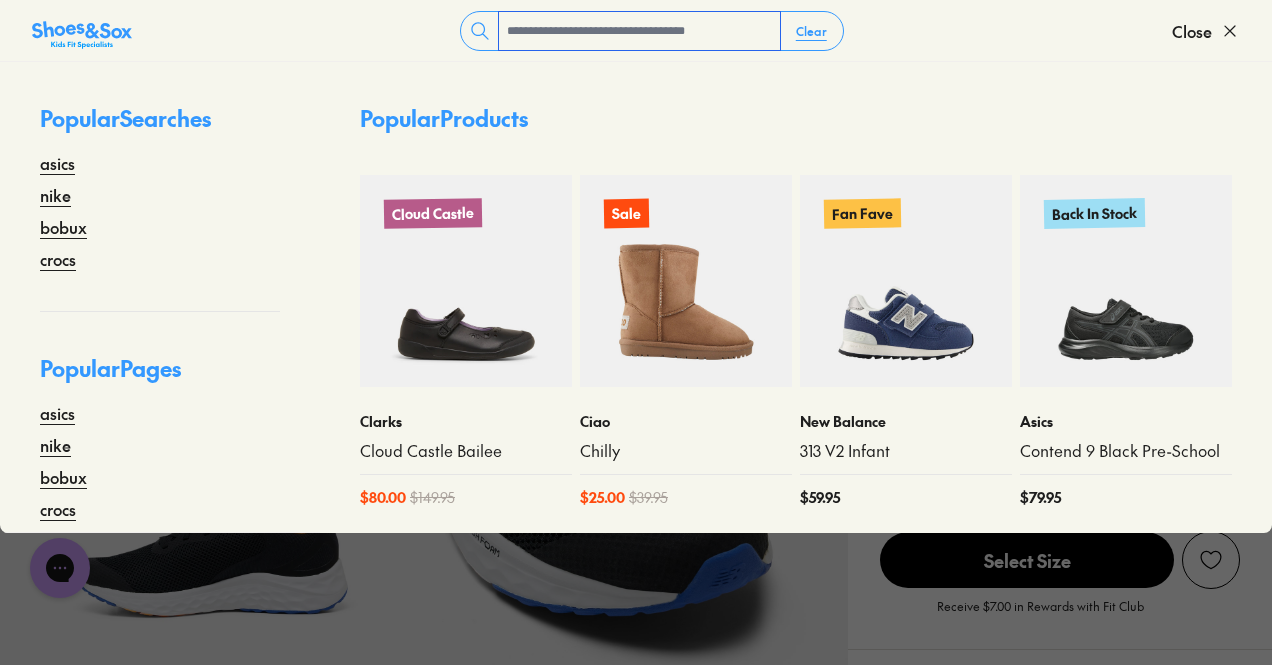 scroll, scrollTop: 0, scrollLeft: 0, axis: both 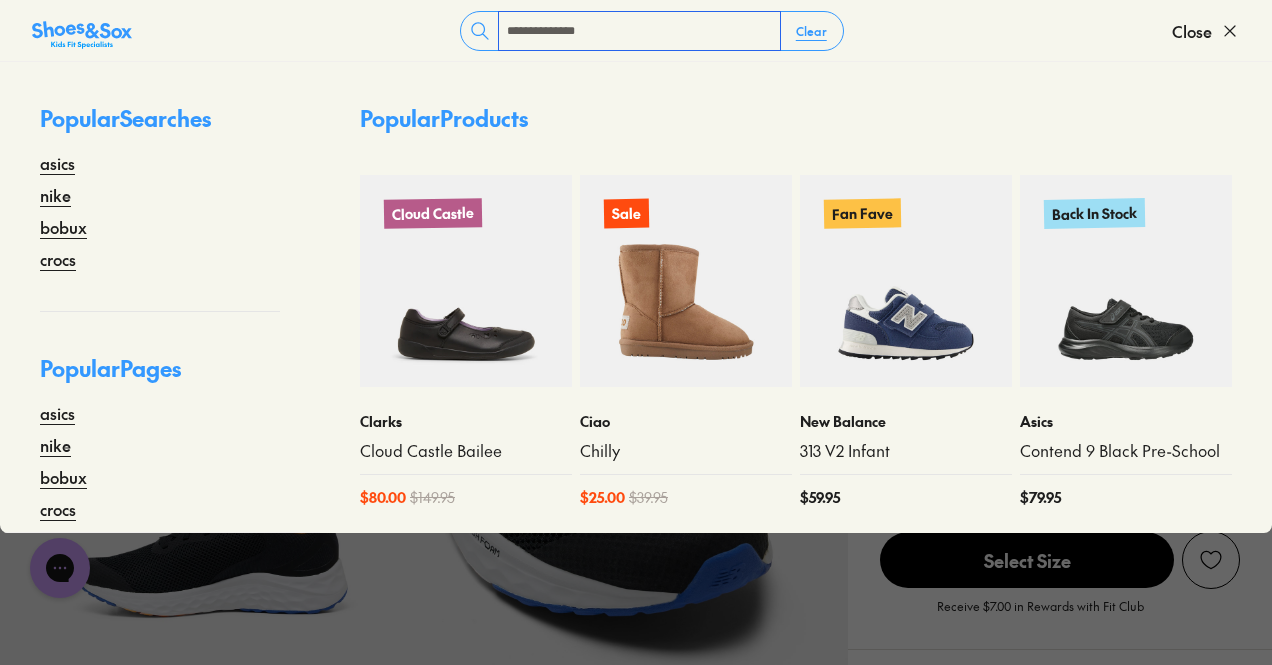 type on "**********" 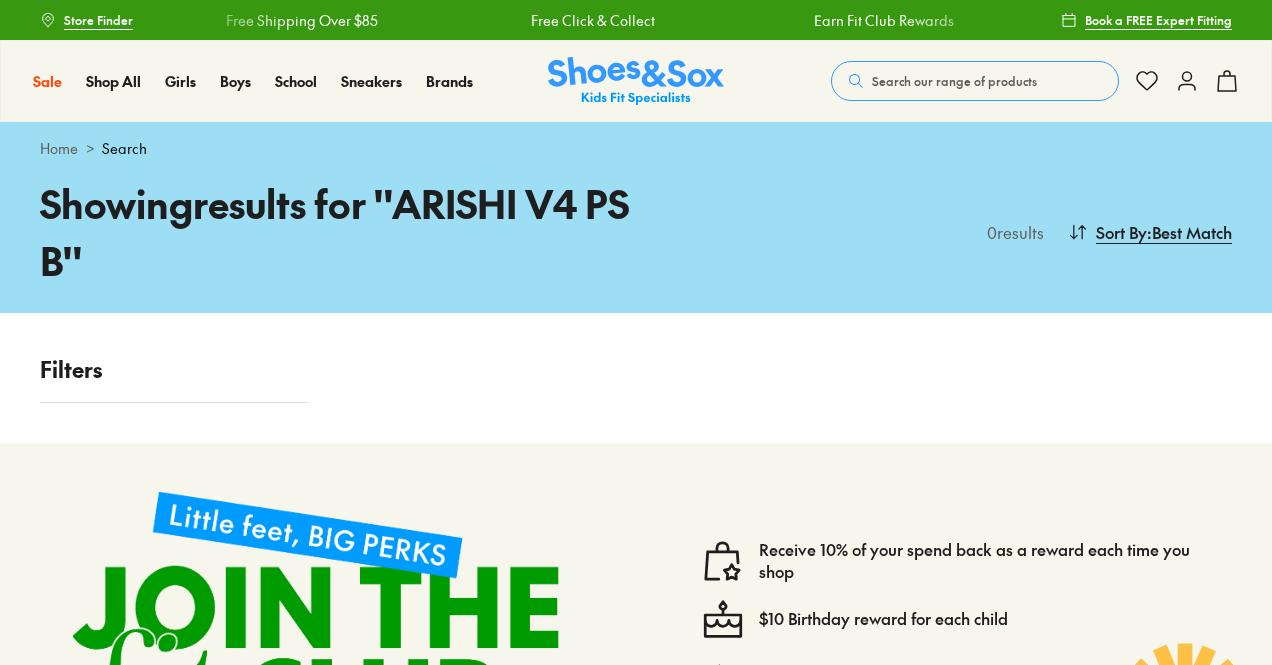 scroll, scrollTop: 0, scrollLeft: 0, axis: both 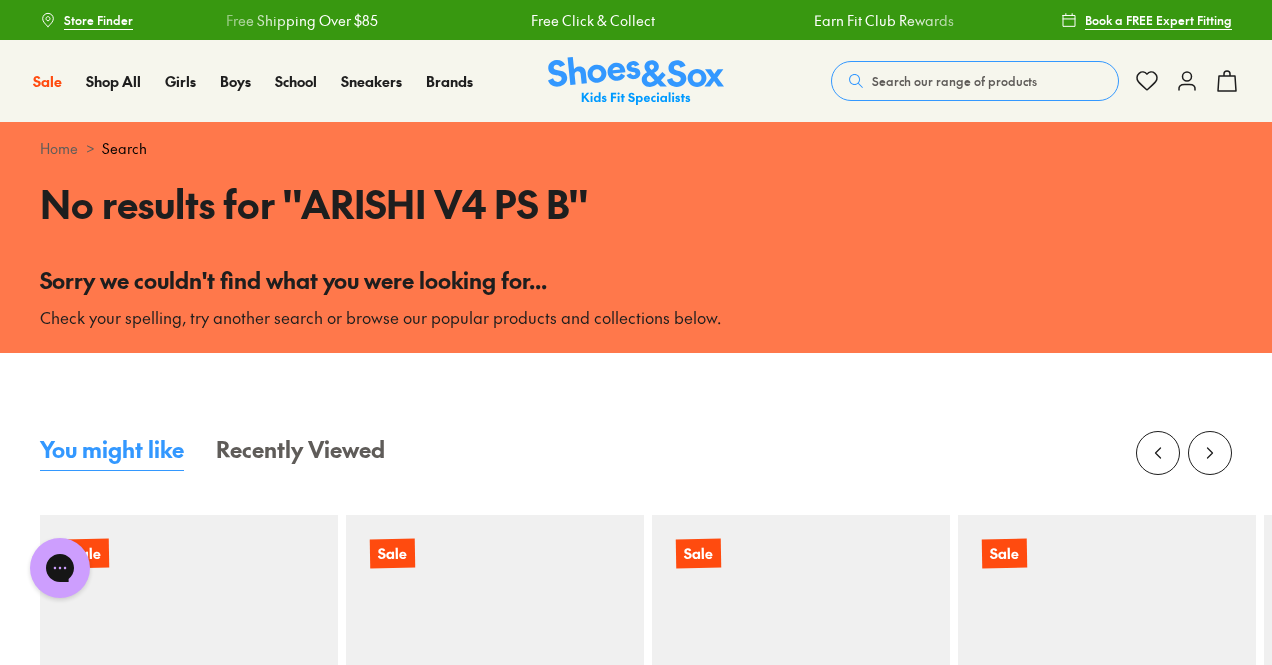 click on "Search our range of products" at bounding box center [954, 81] 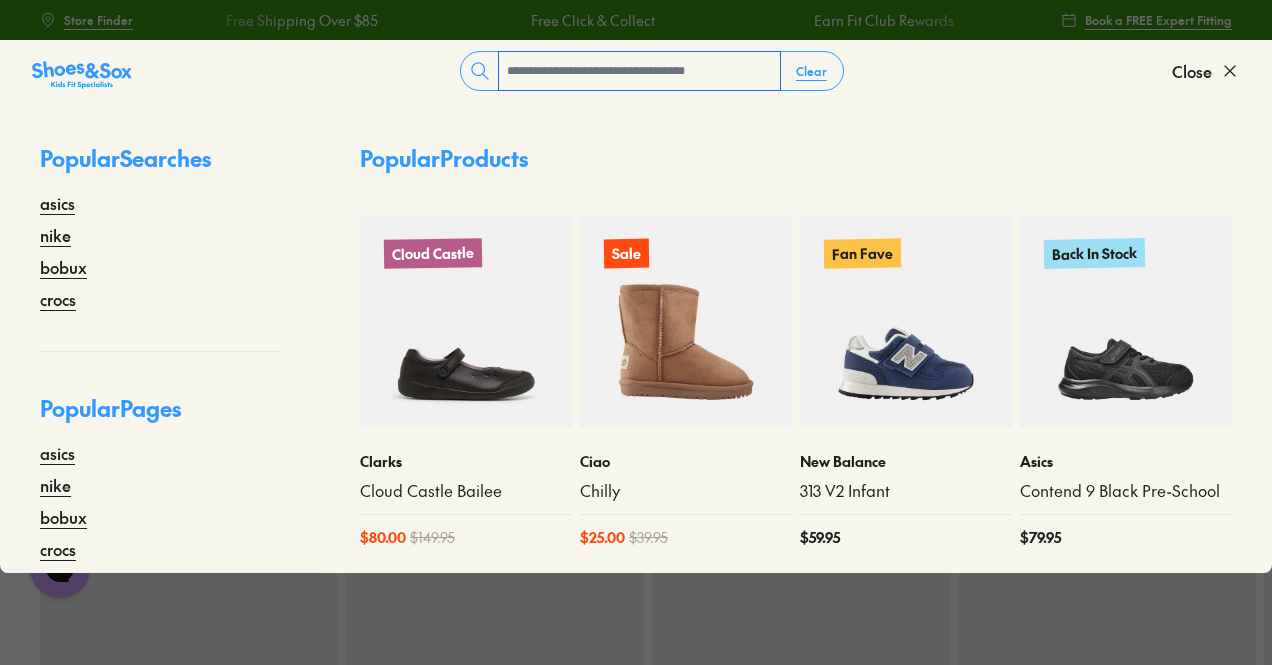 paste on "**********" 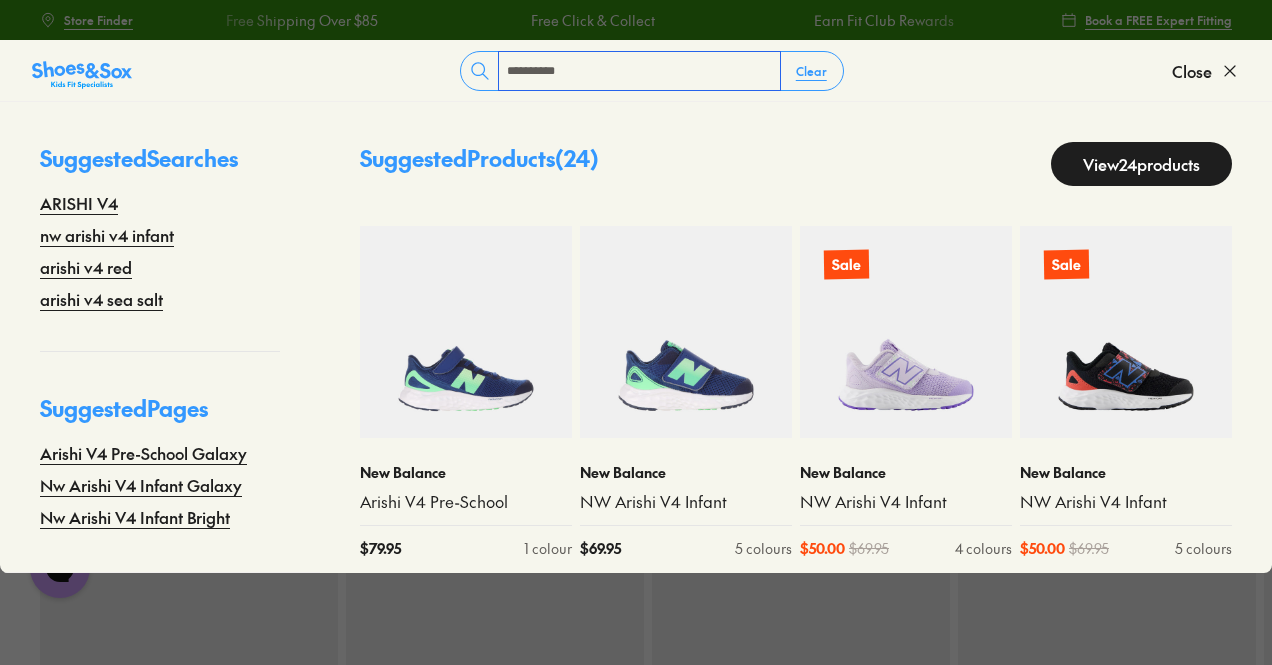 type on "*********" 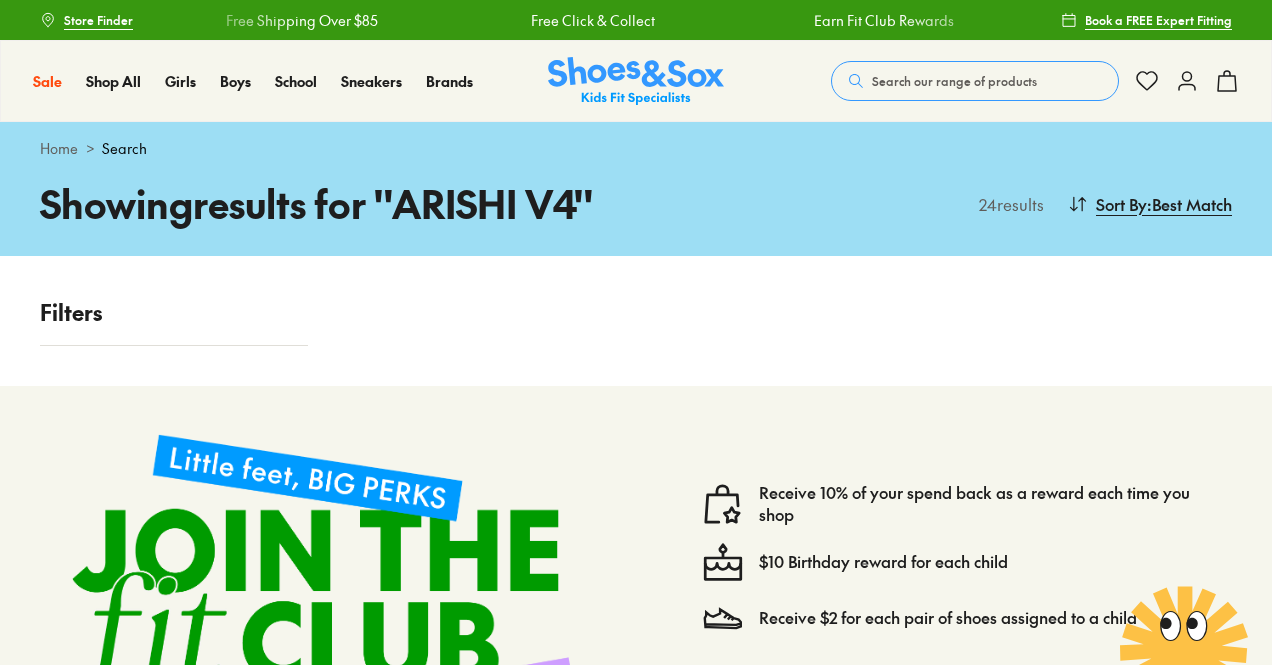 scroll, scrollTop: 0, scrollLeft: 0, axis: both 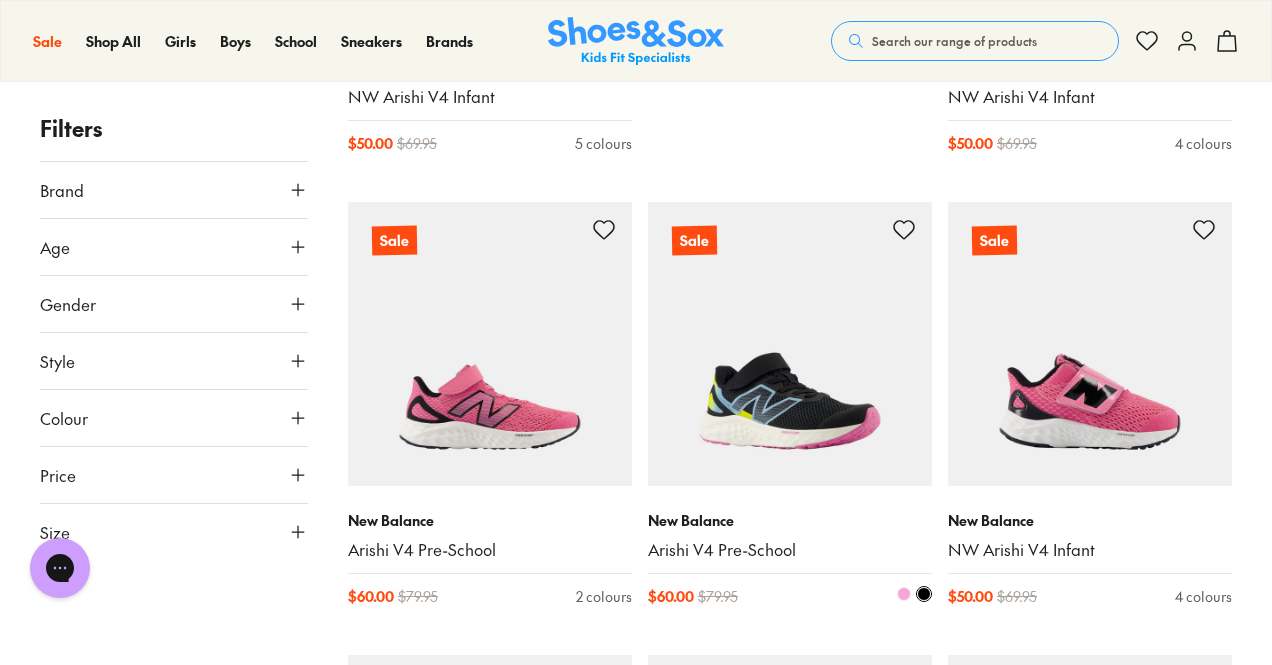 click at bounding box center [790, 344] 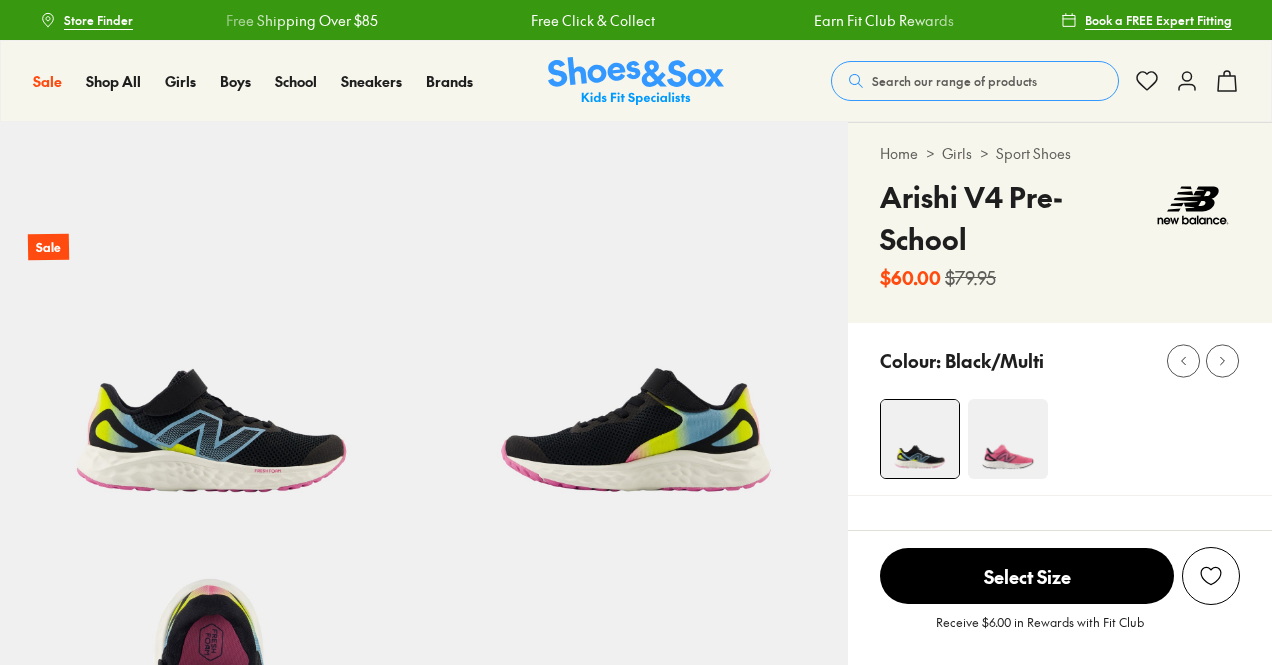 scroll, scrollTop: 0, scrollLeft: 0, axis: both 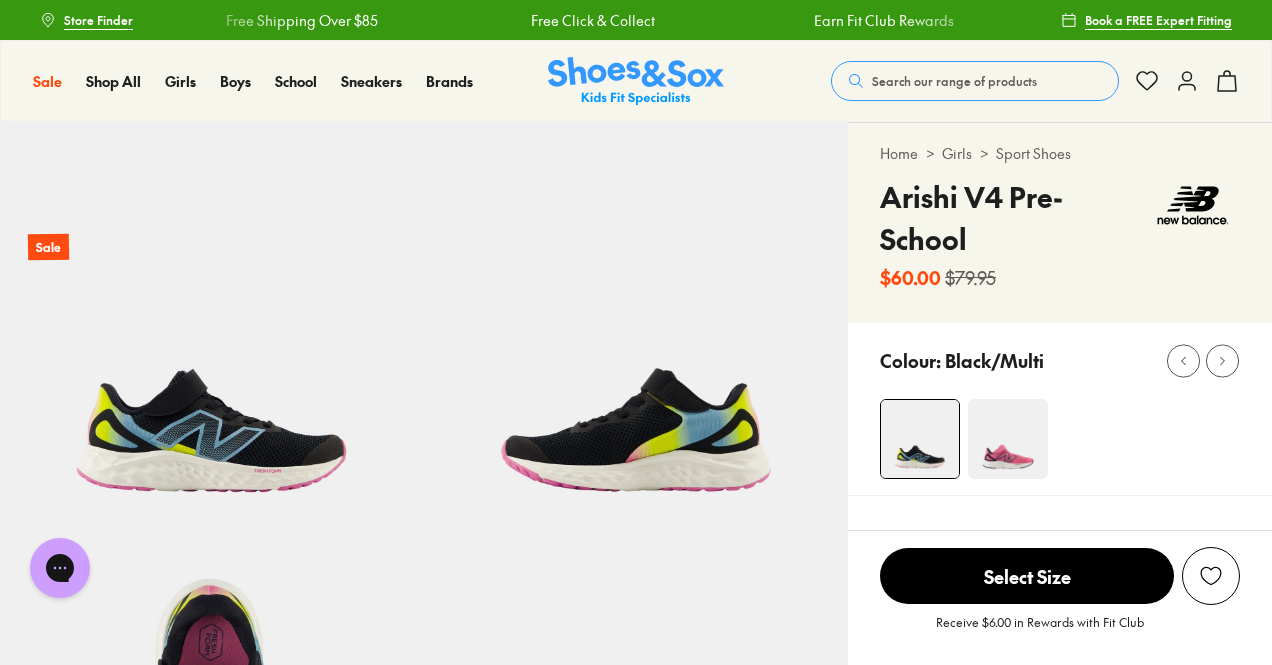 click at bounding box center [1008, 439] 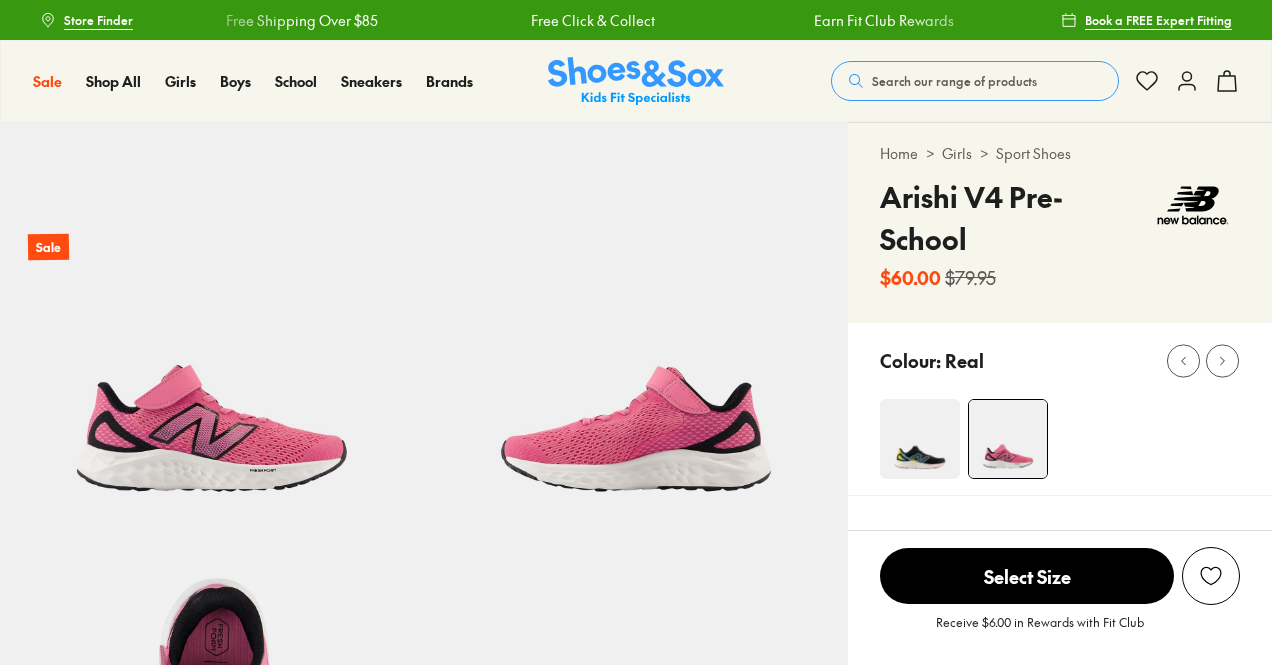 scroll, scrollTop: 0, scrollLeft: 0, axis: both 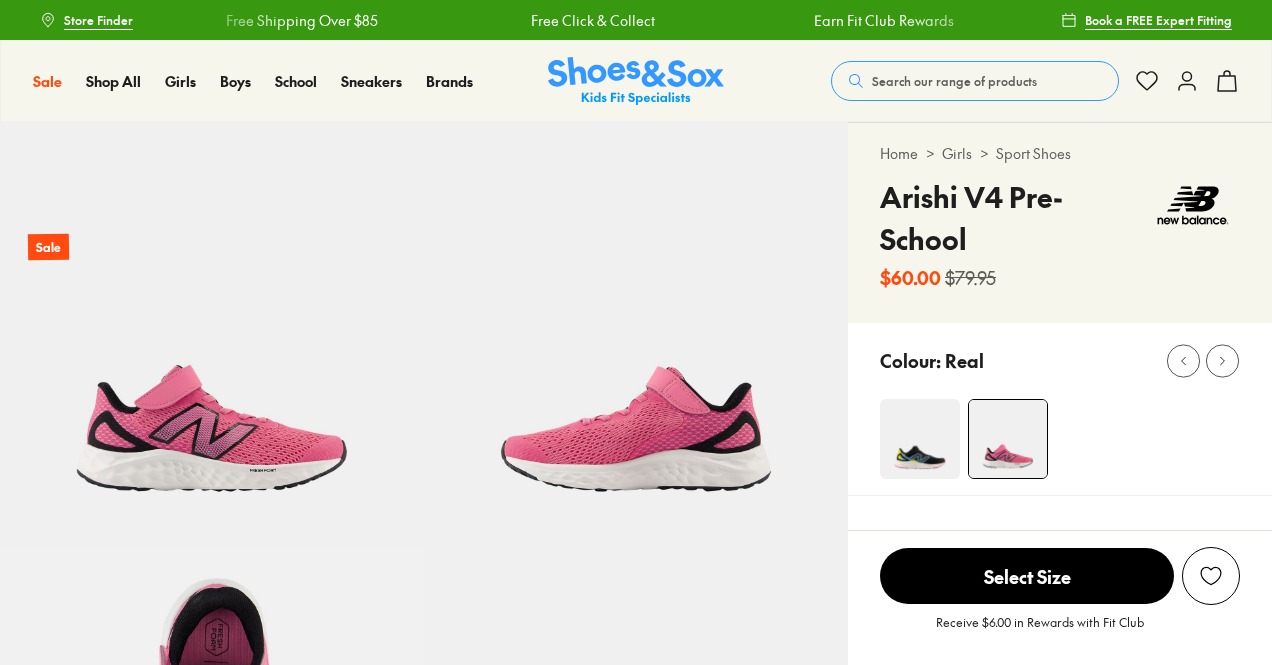 click at bounding box center (920, 439) 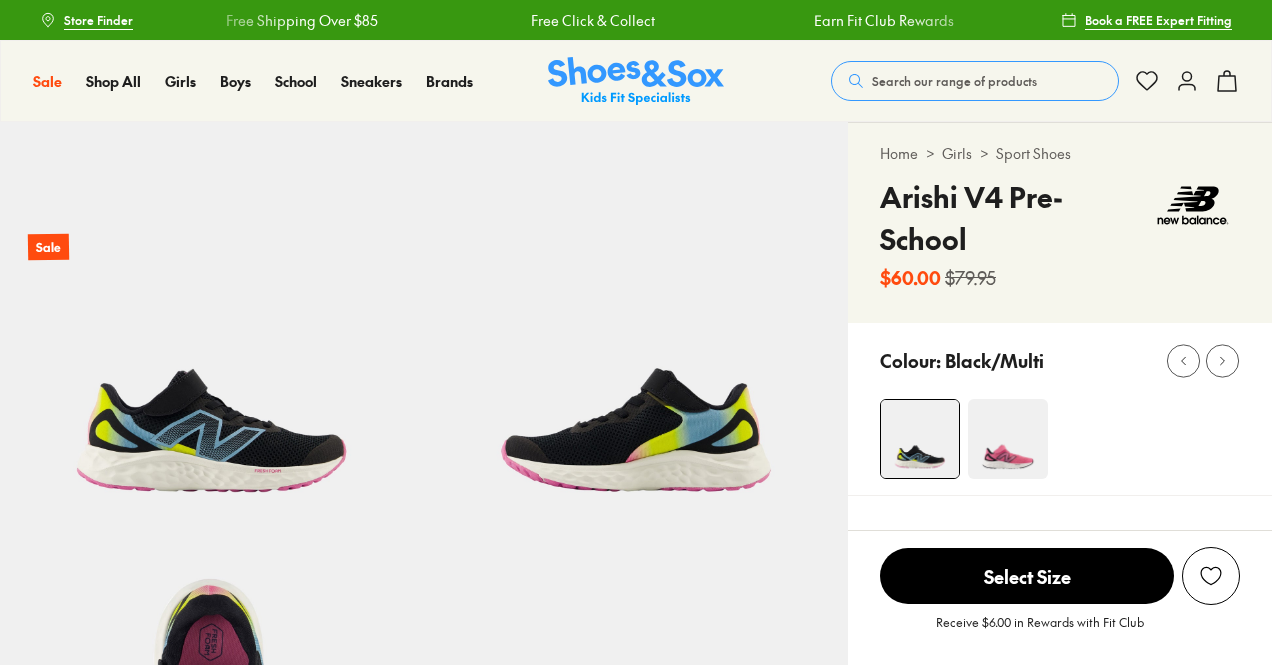 scroll, scrollTop: 0, scrollLeft: 0, axis: both 